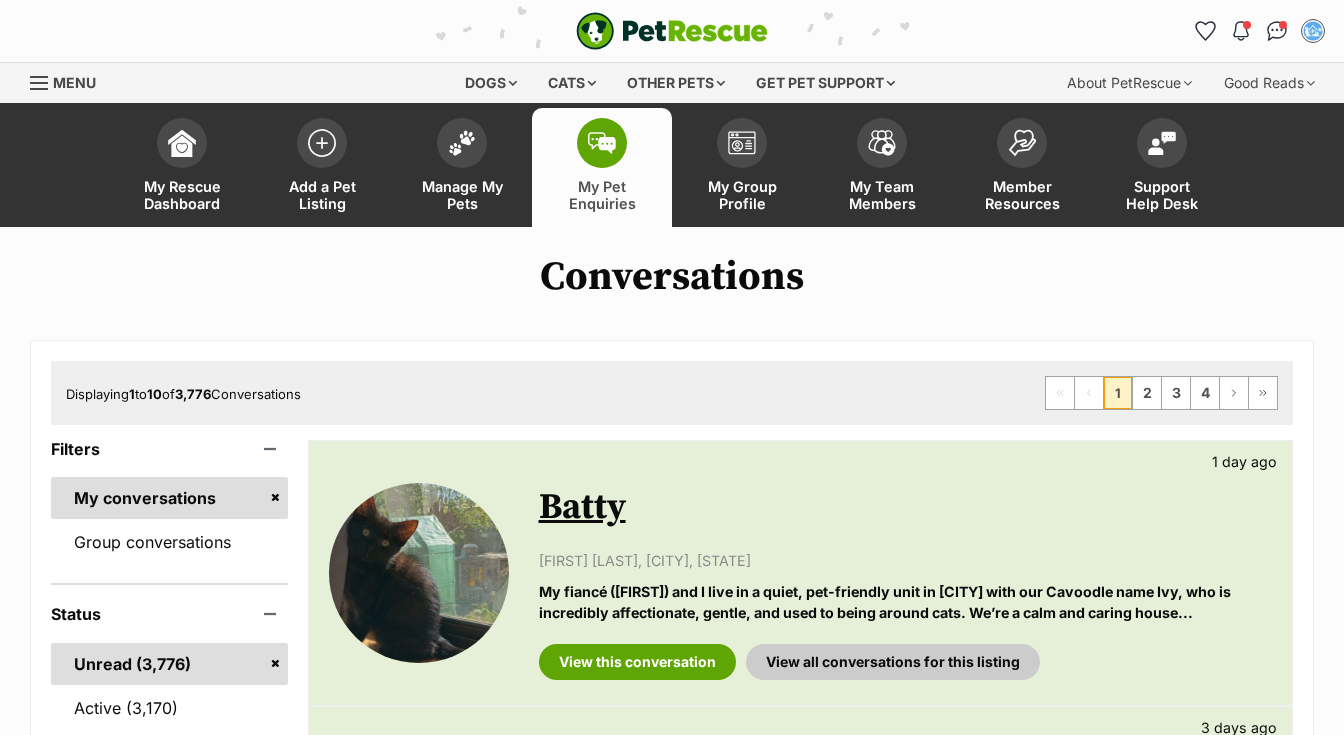 scroll, scrollTop: 0, scrollLeft: 0, axis: both 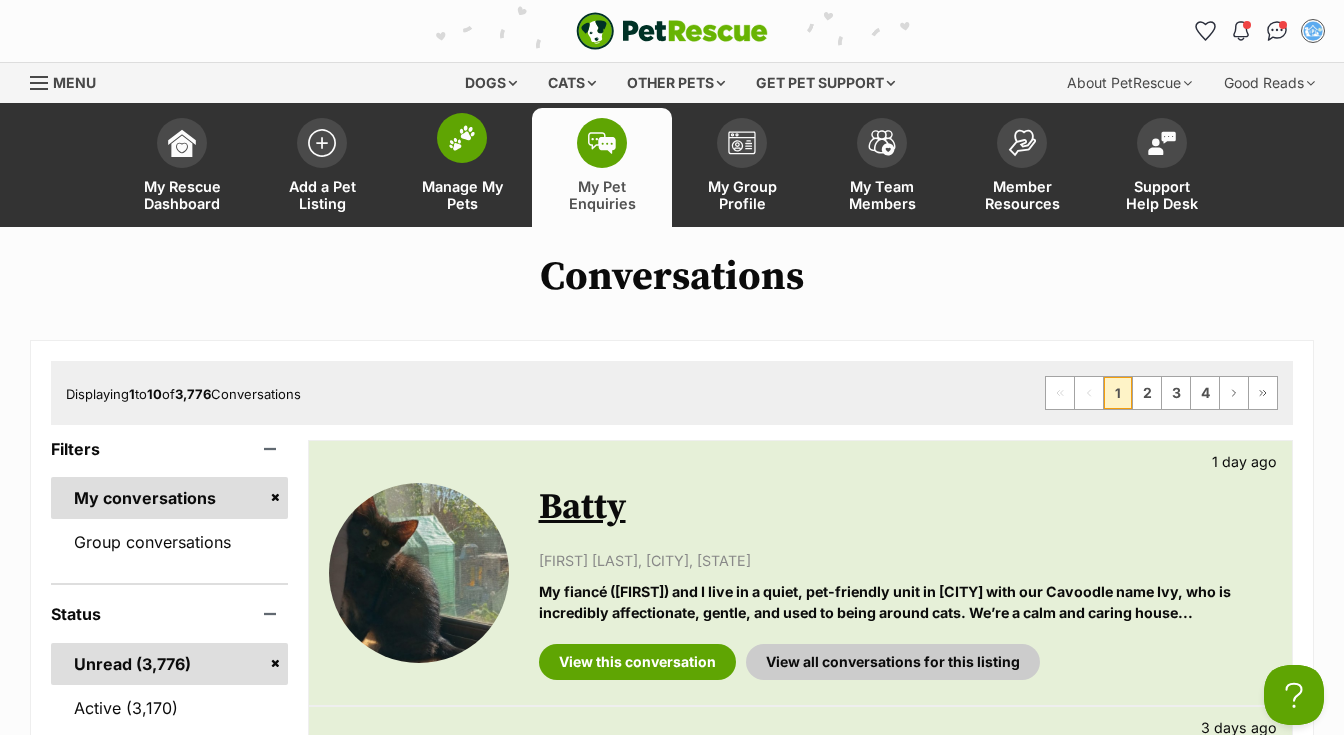 click at bounding box center [462, 138] 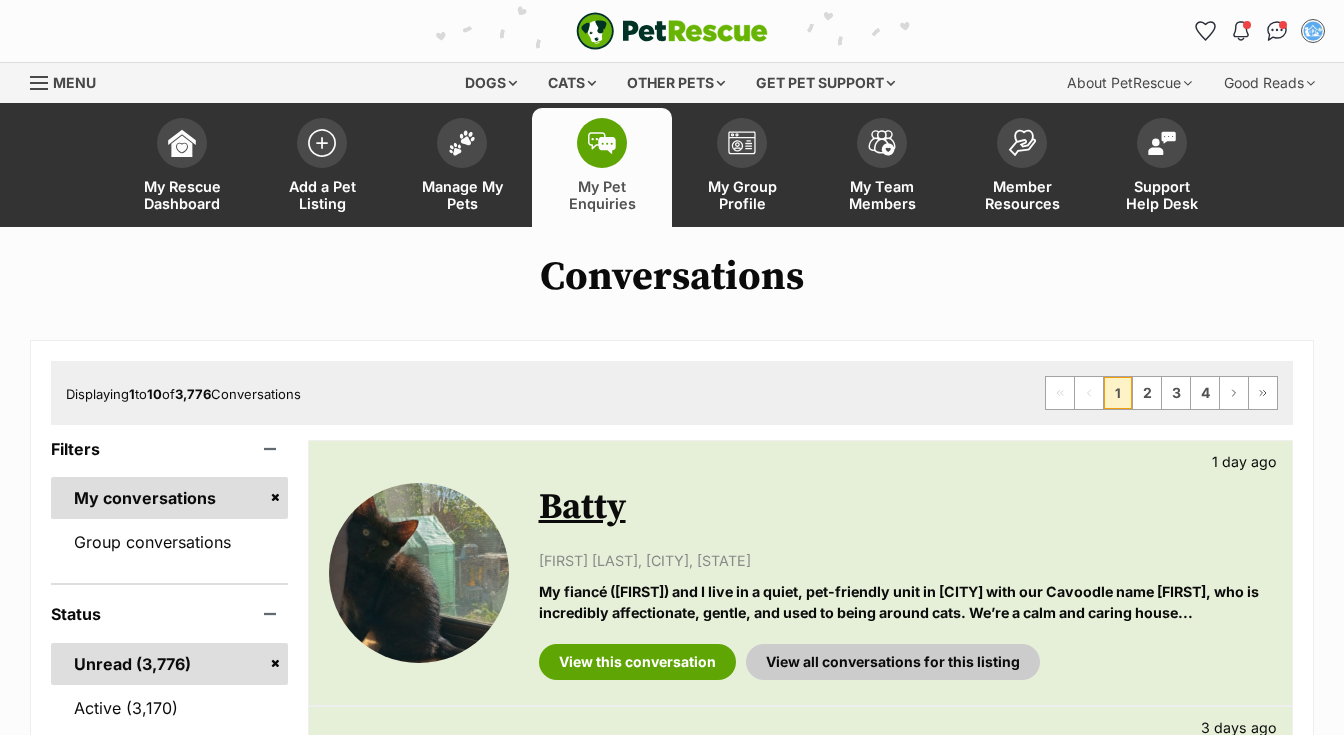 scroll, scrollTop: 0, scrollLeft: 0, axis: both 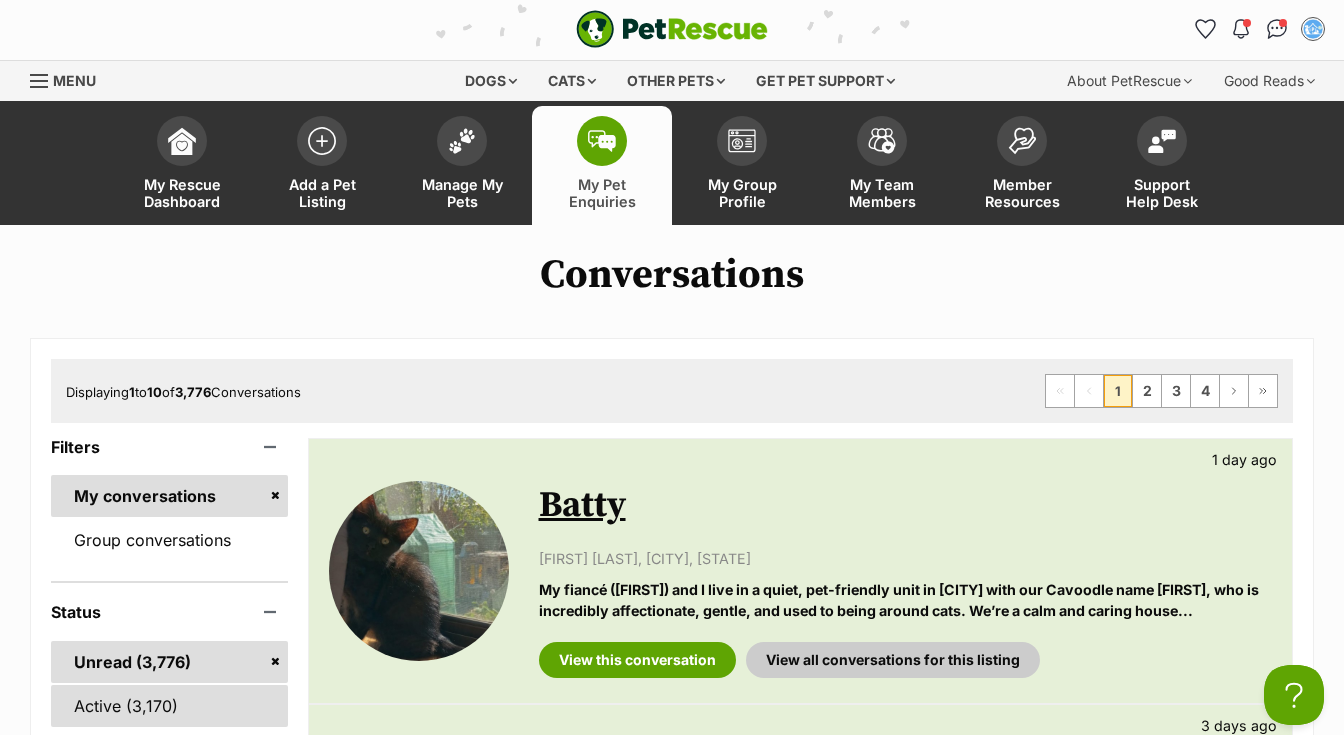 click on "Active (3,170)" at bounding box center [169, 706] 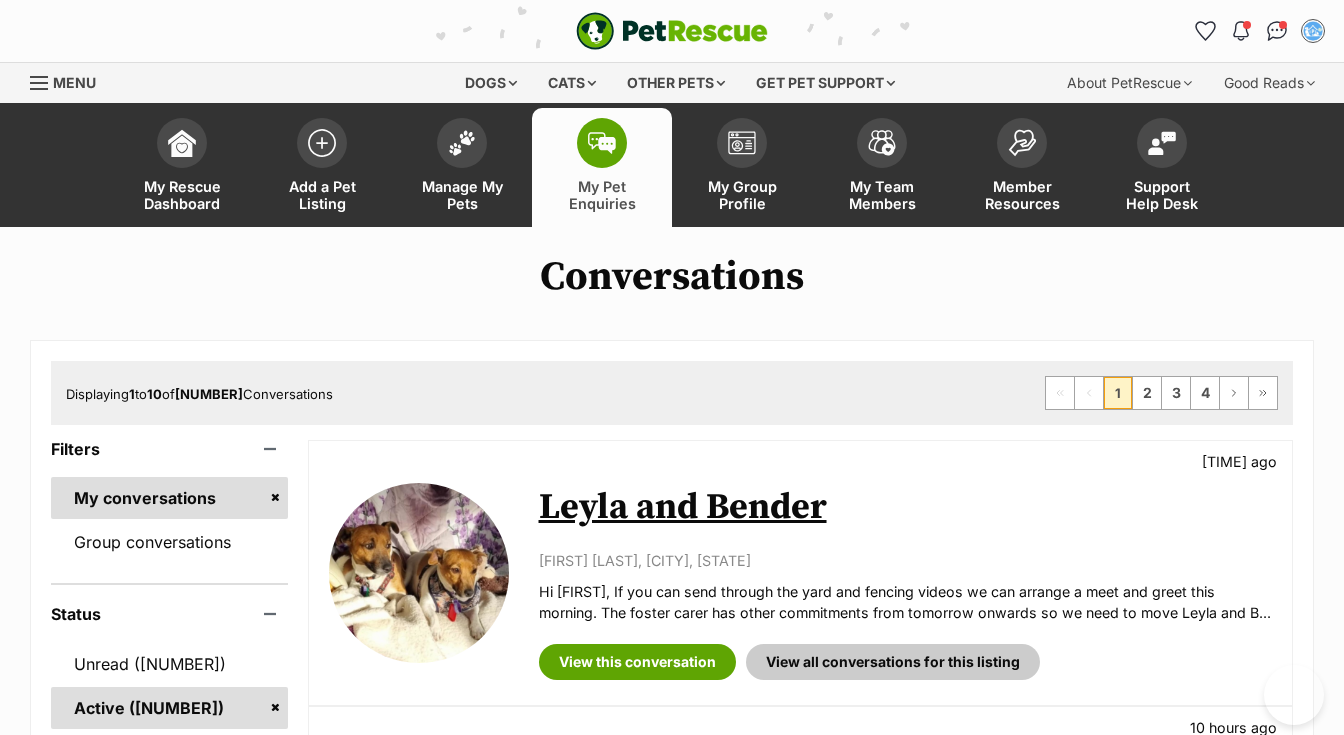 scroll, scrollTop: 0, scrollLeft: 0, axis: both 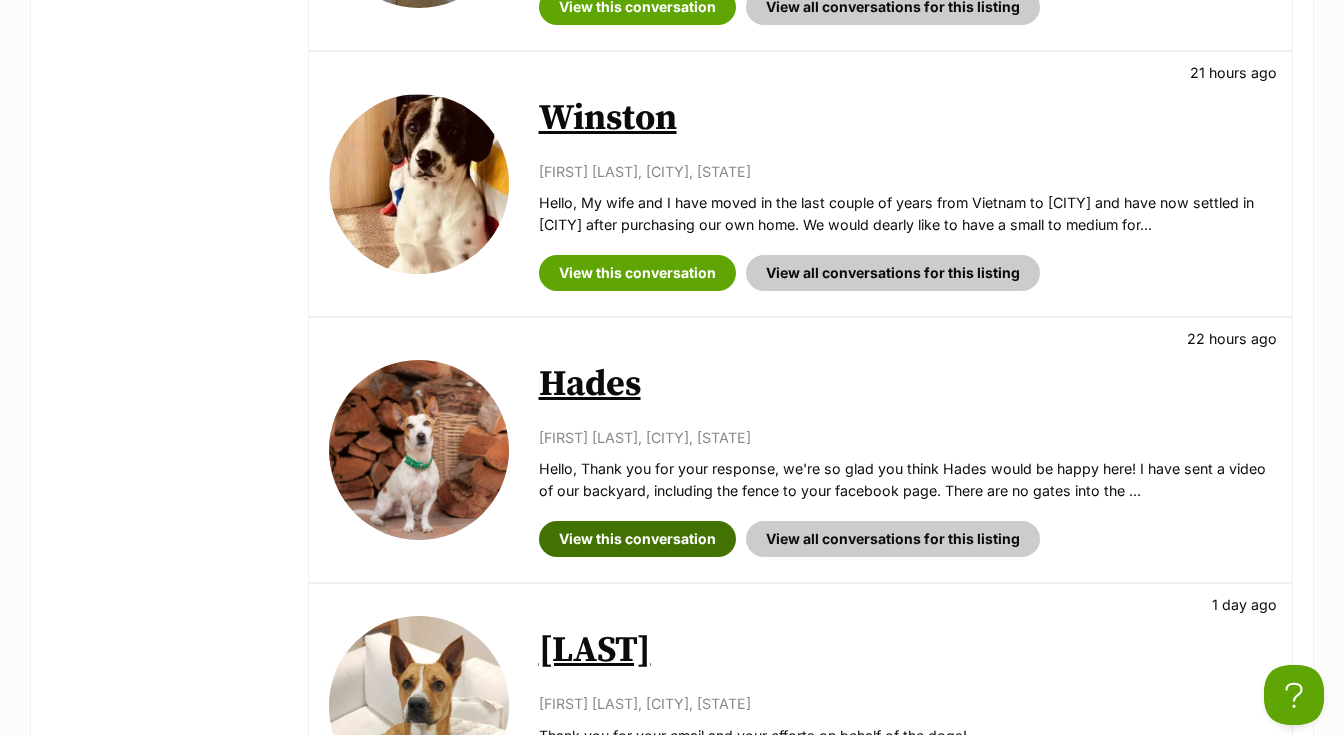 click on "View this conversation" at bounding box center (637, 539) 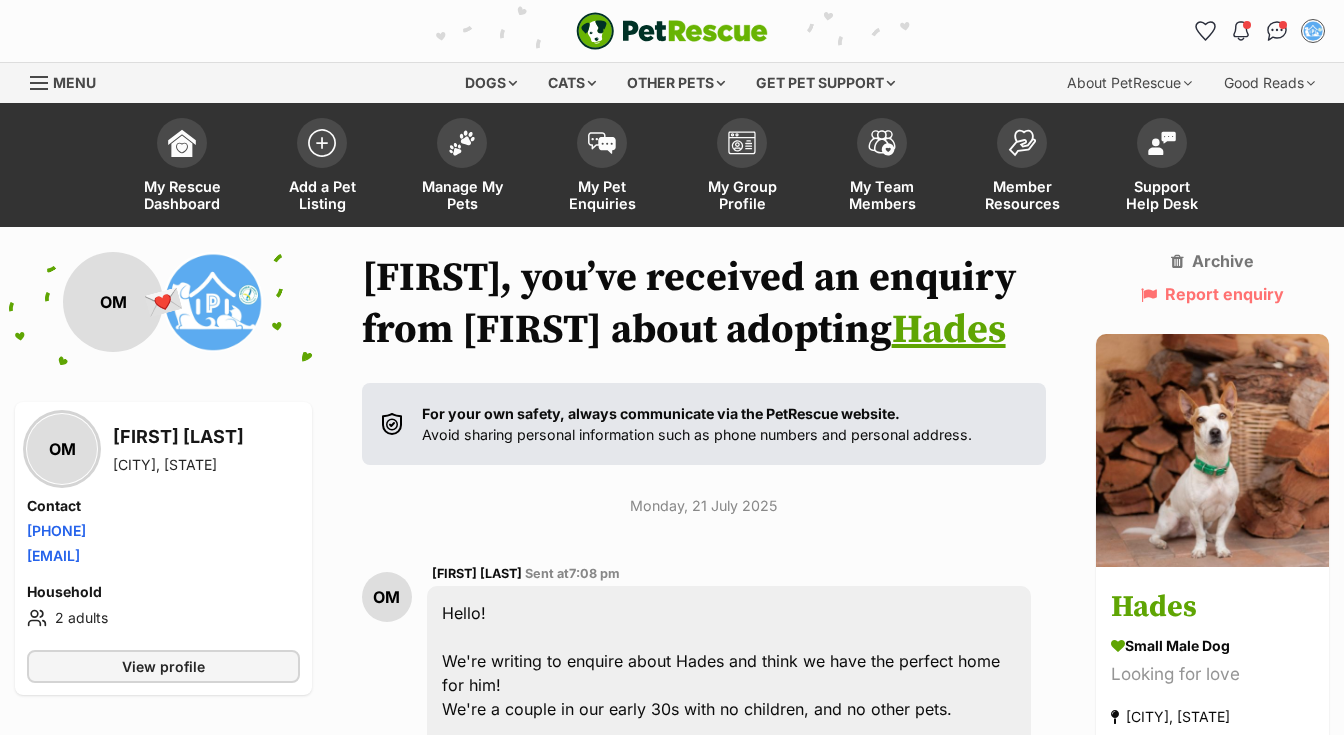 scroll, scrollTop: 0, scrollLeft: 0, axis: both 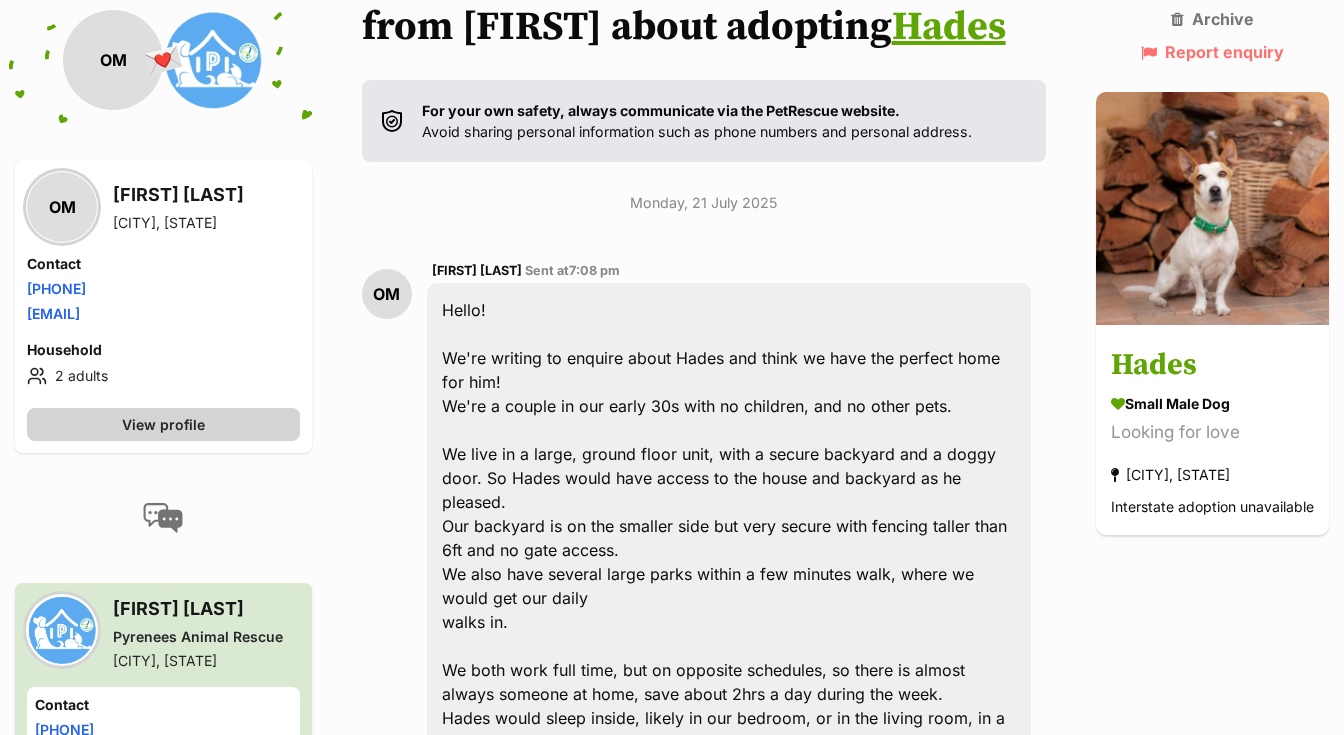 click on "View profile" at bounding box center (163, 424) 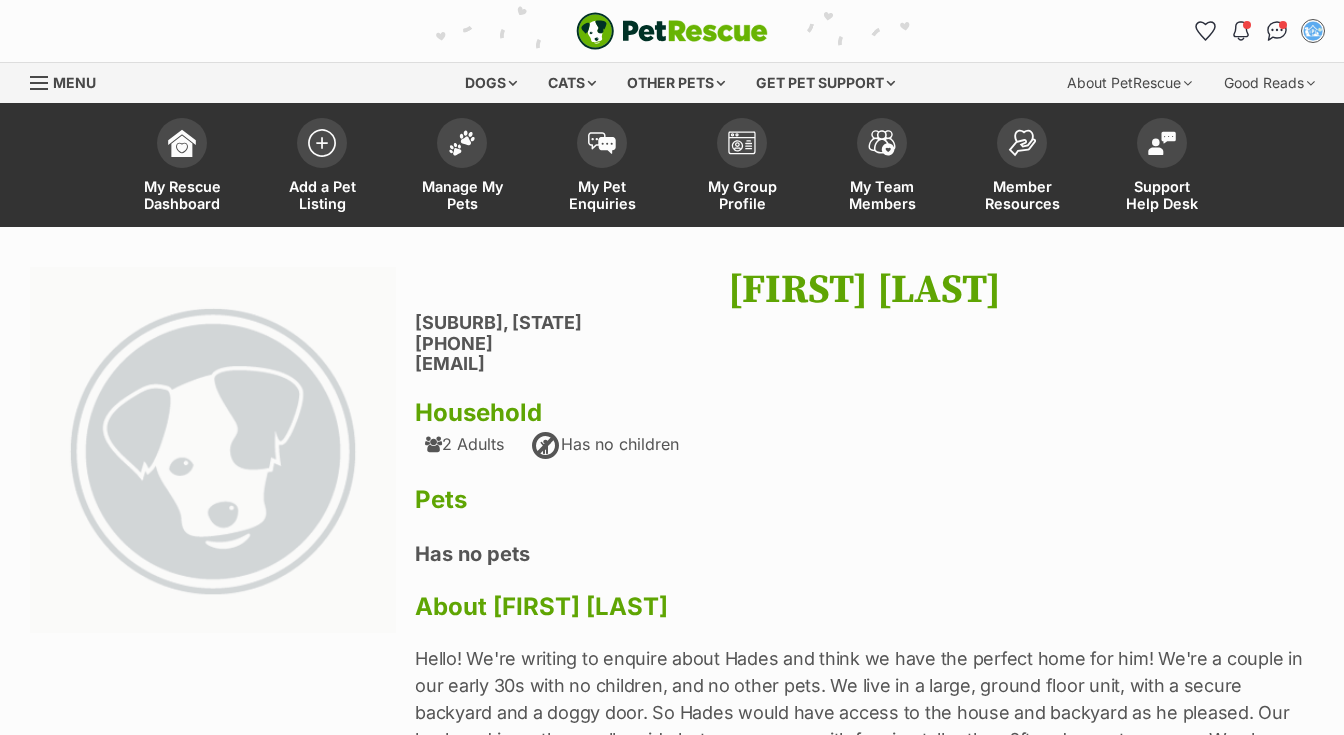 scroll, scrollTop: 0, scrollLeft: 0, axis: both 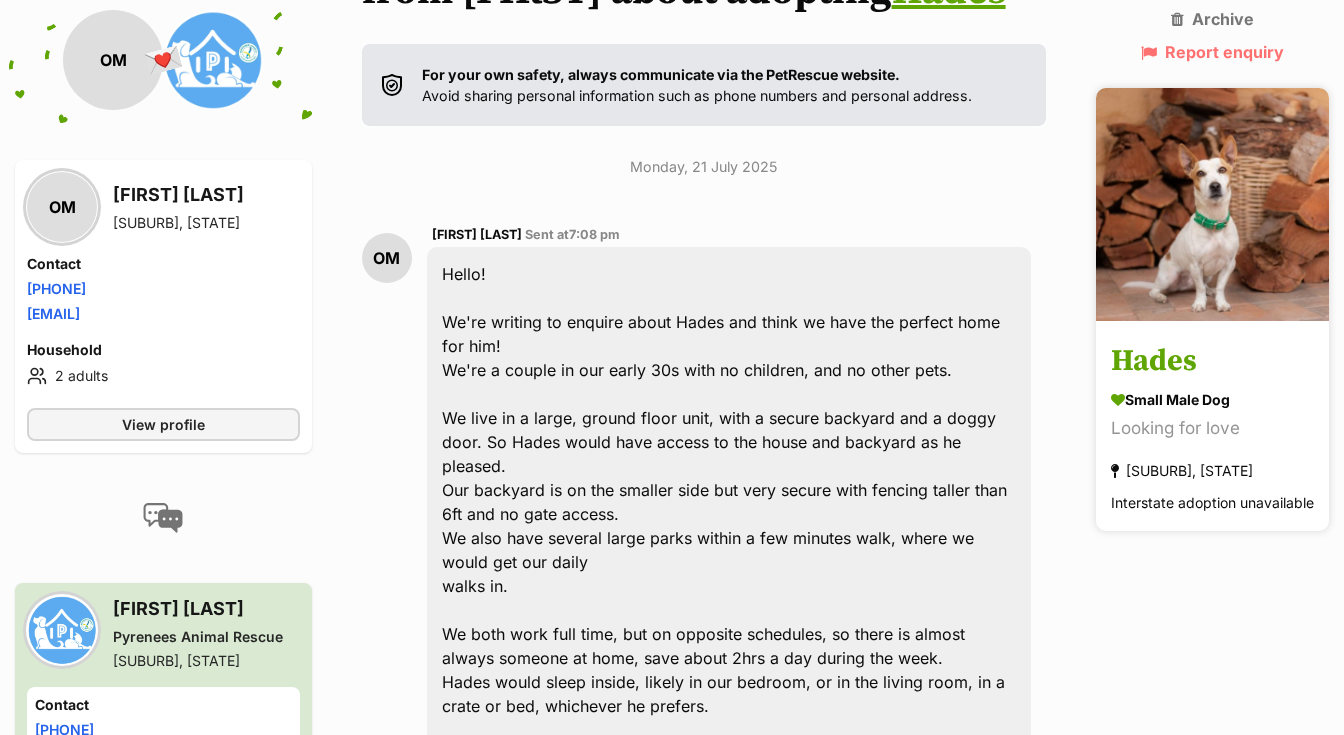 click on "Hades" at bounding box center (1212, 361) 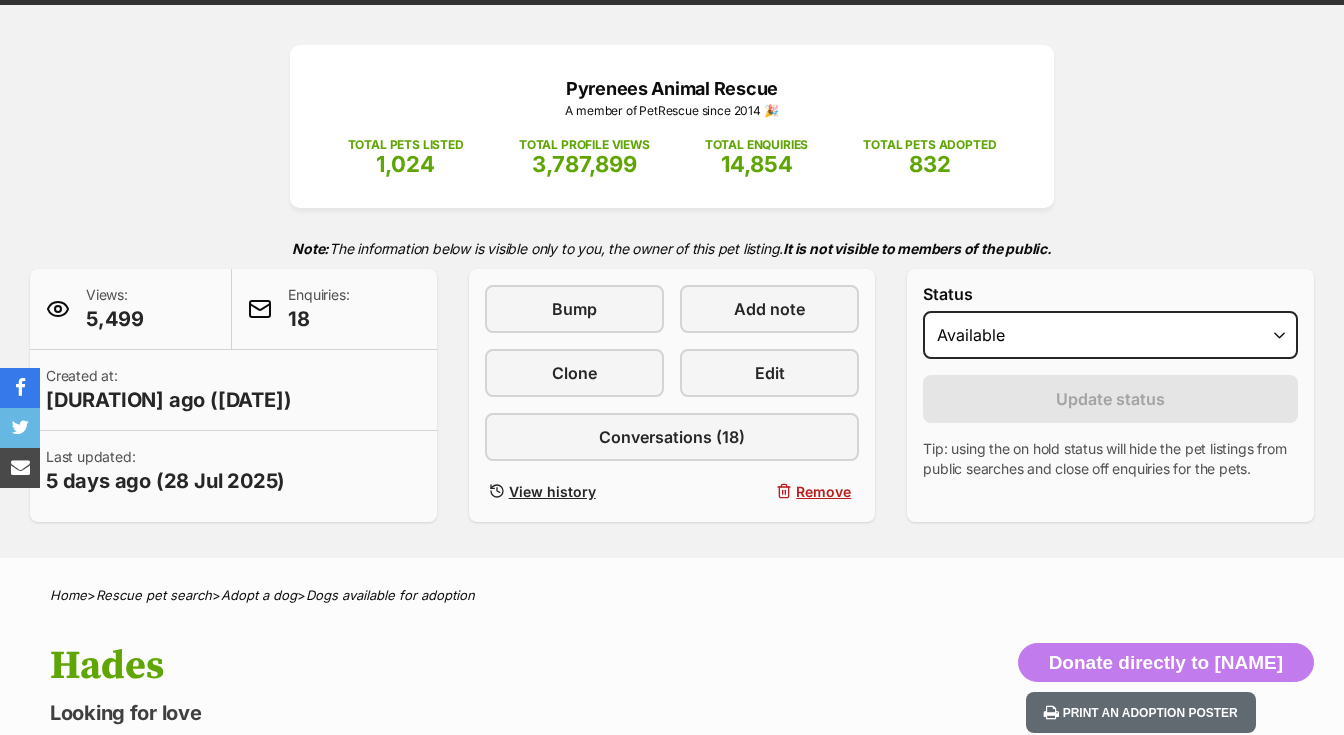 scroll, scrollTop: 0, scrollLeft: 0, axis: both 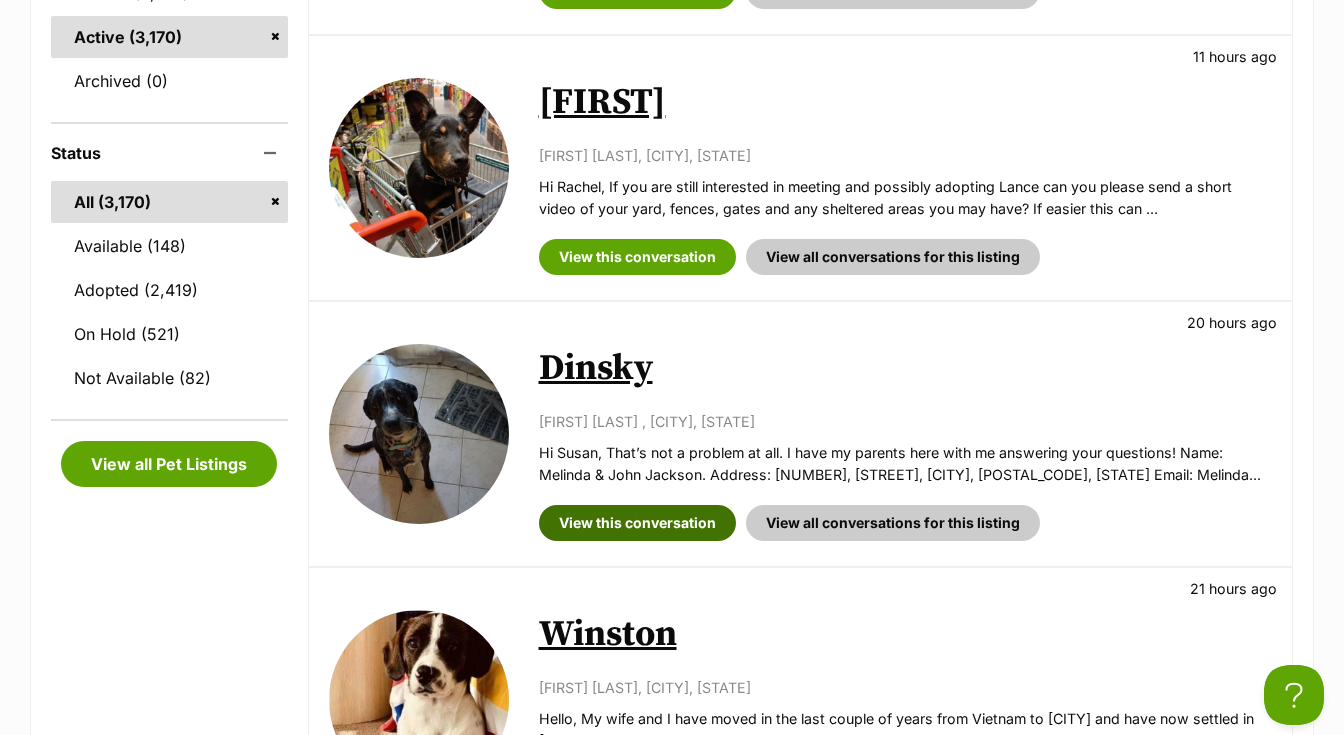 click on "View this conversation" at bounding box center [637, 523] 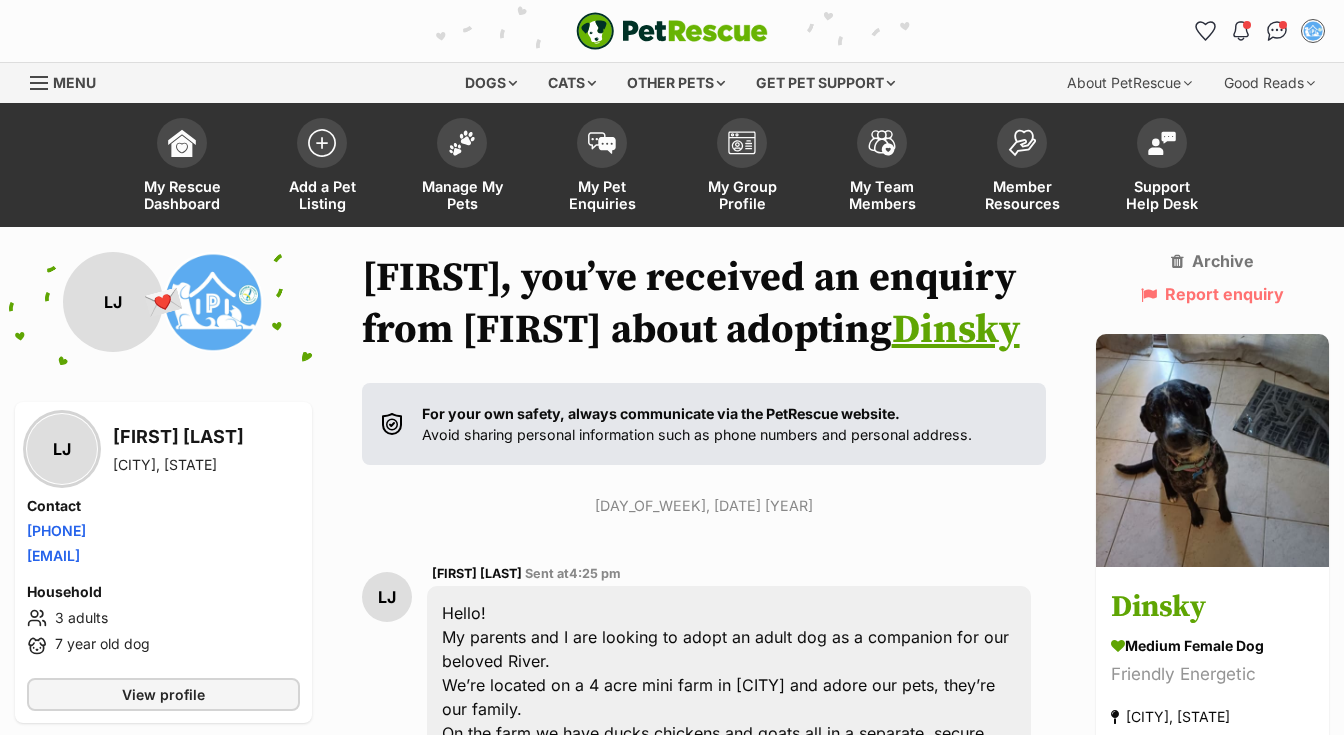 scroll, scrollTop: 4435, scrollLeft: 0, axis: vertical 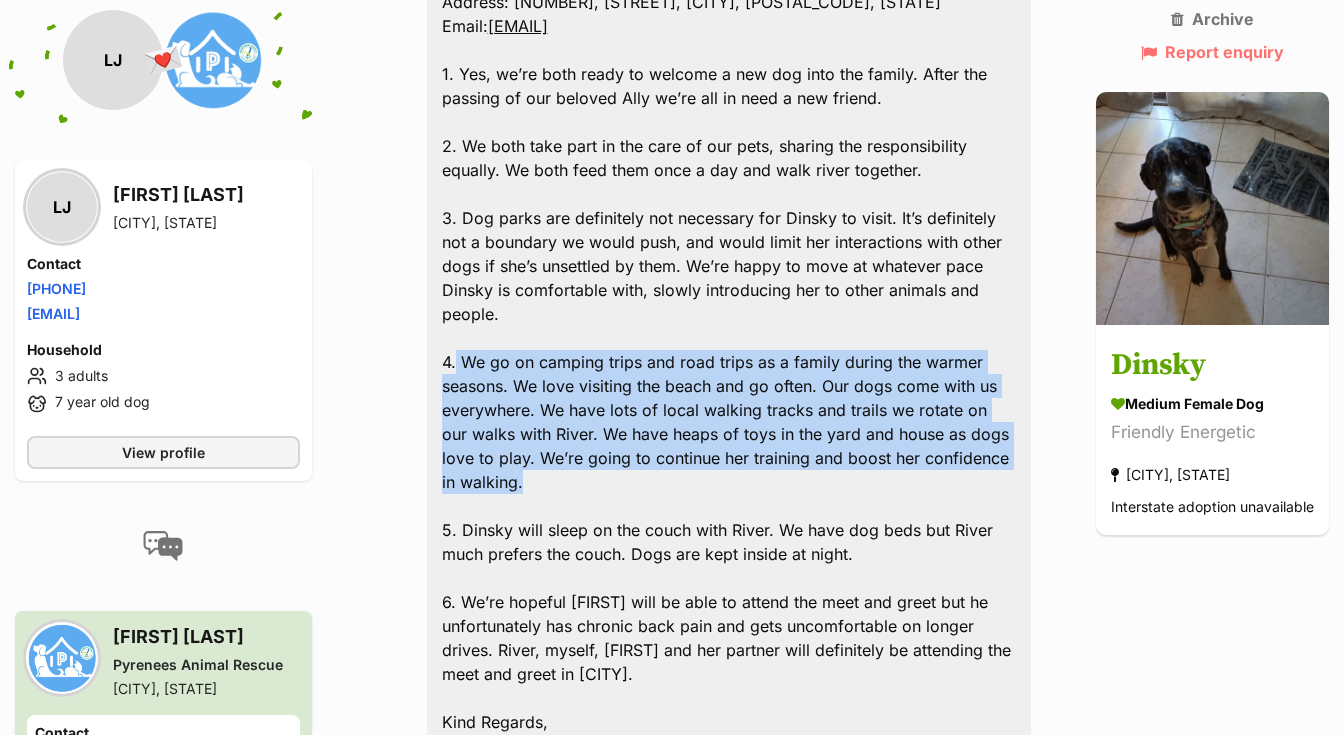 drag, startPoint x: 457, startPoint y: 331, endPoint x: 532, endPoint y: 457, distance: 146.63219 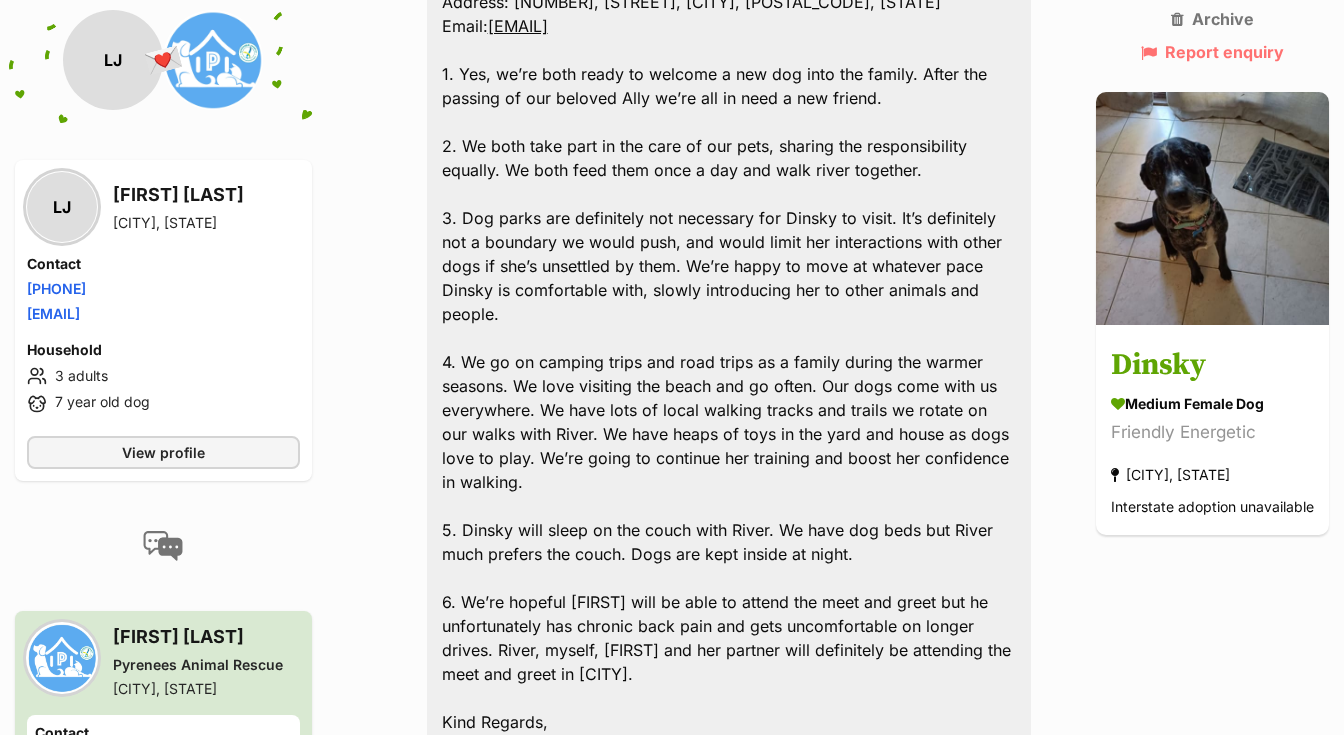 click on "Hi Susan,
That’s not a problem at all. I have my parents here with me answering your questions!
Name: Melinda & John Jackson.
Address: 890, Darlimurla Rd, Boolarra, 3870, Vic
Email:  Melinda_jackson7778@outlook.com
1. Yes, we’re both ready to welcome a new dog into the family. After the passing of our beloved Ally we’re all in need a new friend.
2. We both take part in the care of our pets, sharing the responsibility equally. We both feed them once a day and walk river together.
3. Dog parks are definitely not necessary for Dinsky to visit. It’s definitely not a boundary we would push, and would limit her interactions with other dogs if she’s unsettled by them. We’re happy to move at whatever pace Dinsky is comfortable with, slowly introducing her to other animals and people.
5. Dinsky will sleep on the couch with River. We have dog beds but River much prefers the couch. Dogs are kept inside at night.
Kind Regards,
Melinda" at bounding box center [729, 326] 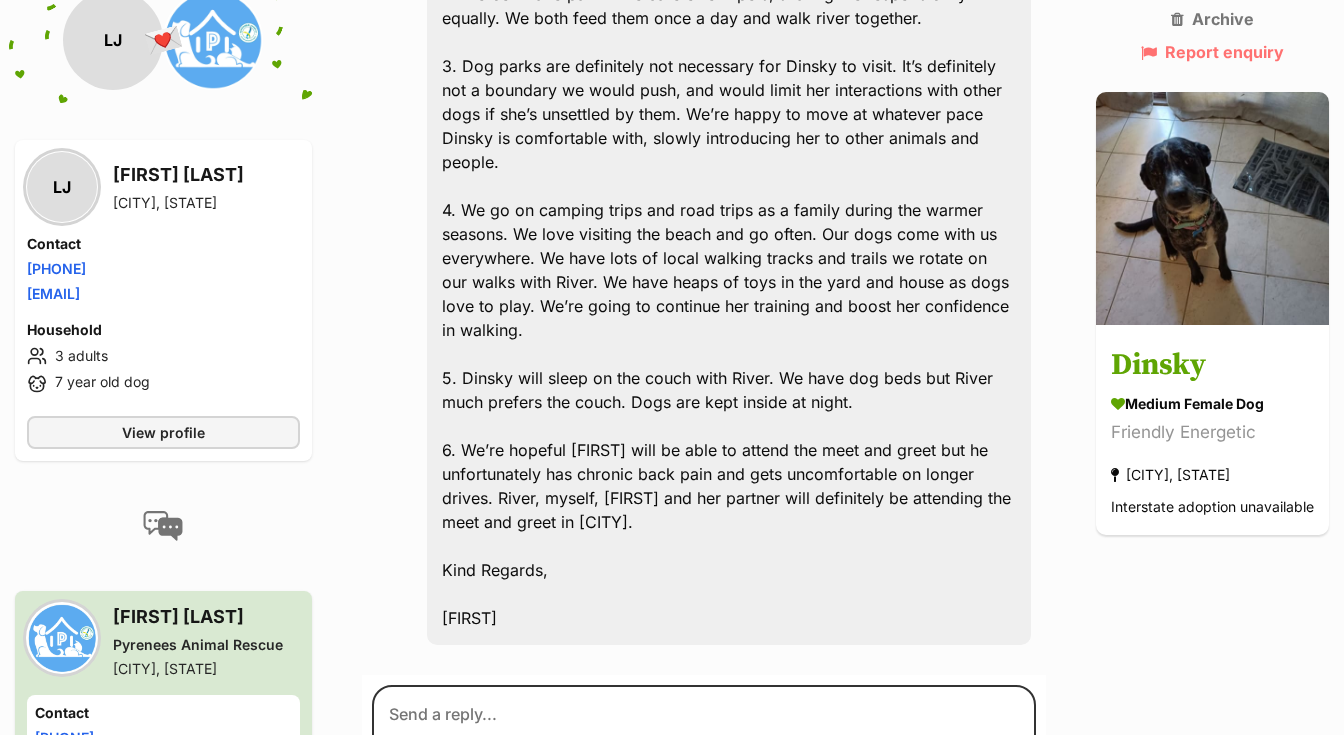 scroll, scrollTop: 5578, scrollLeft: 0, axis: vertical 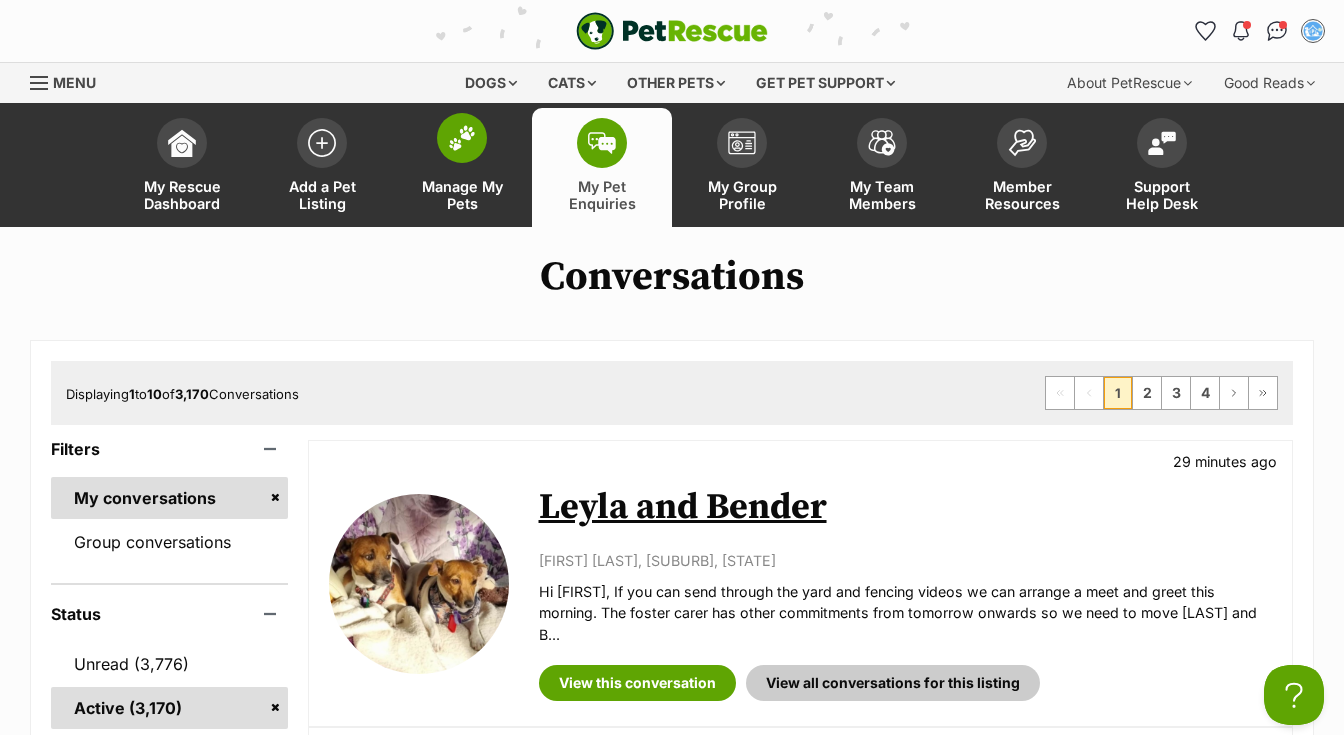 click at bounding box center [462, 138] 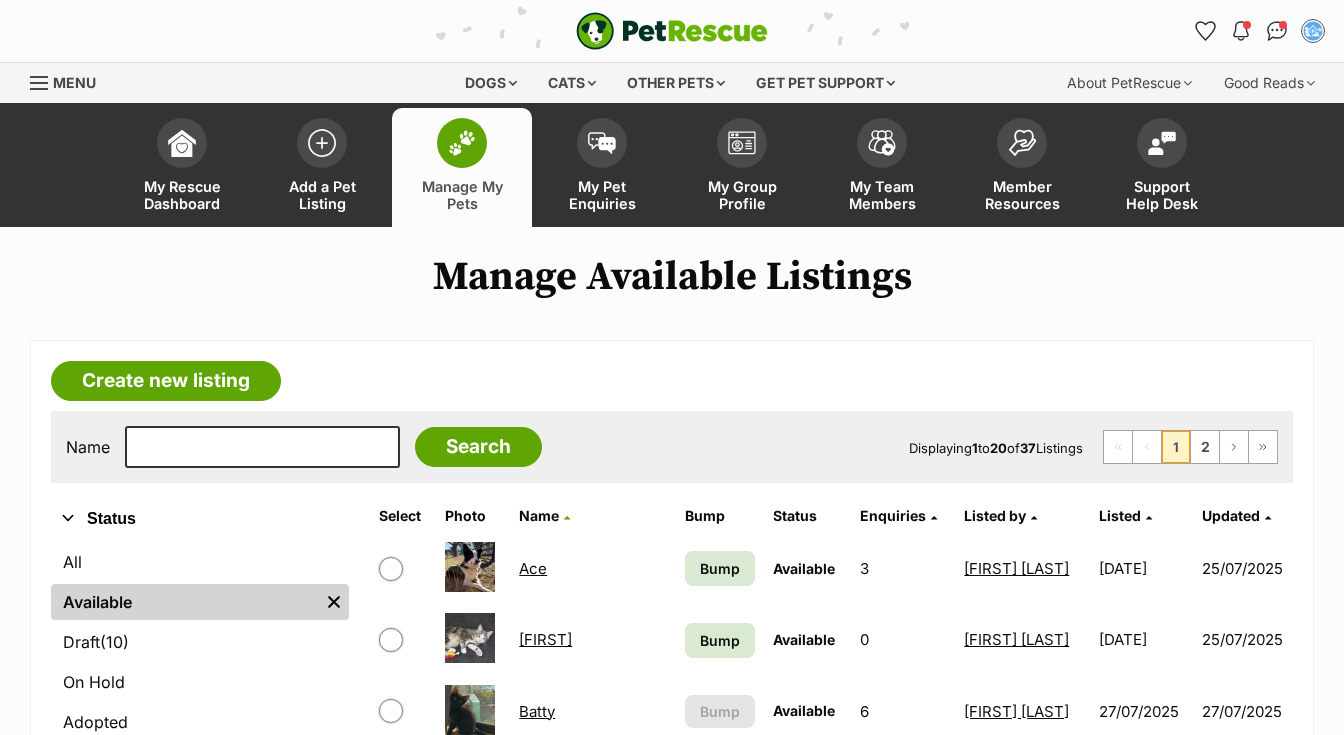 scroll, scrollTop: 0, scrollLeft: 0, axis: both 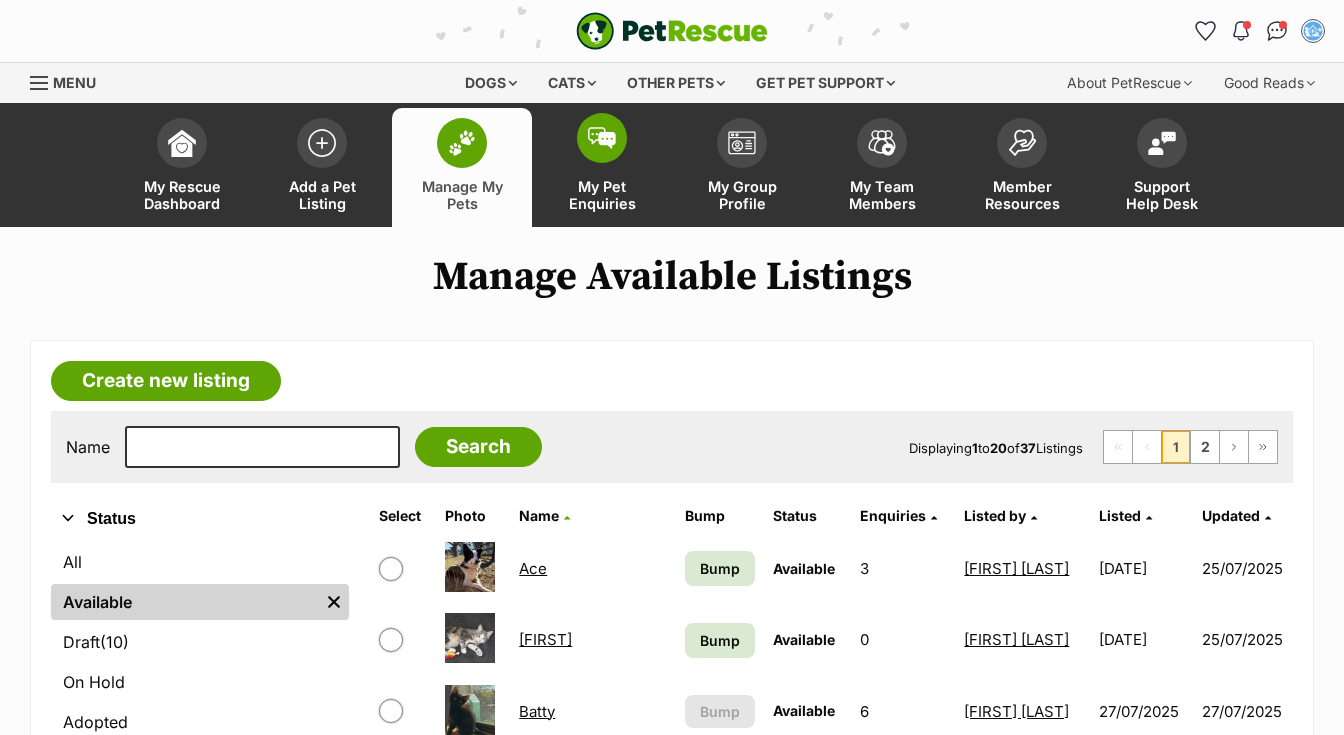 click at bounding box center (602, 138) 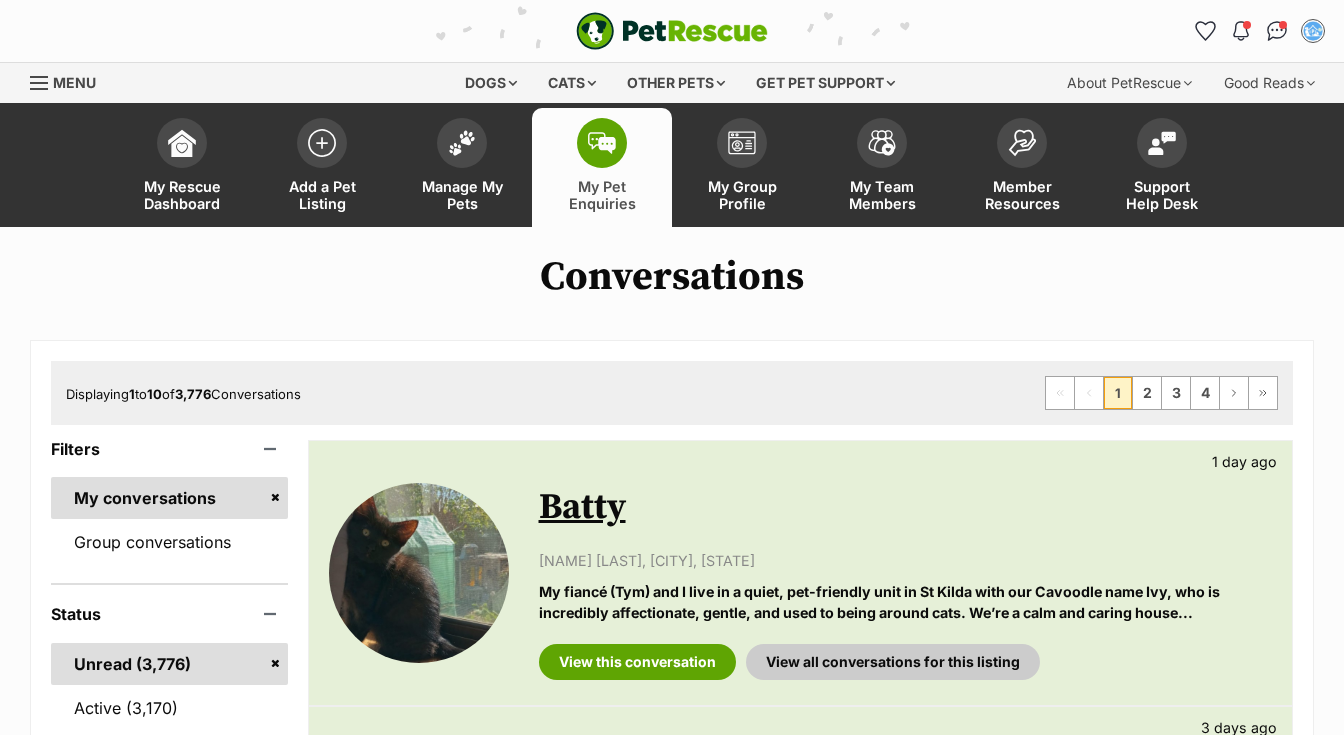scroll, scrollTop: 0, scrollLeft: 0, axis: both 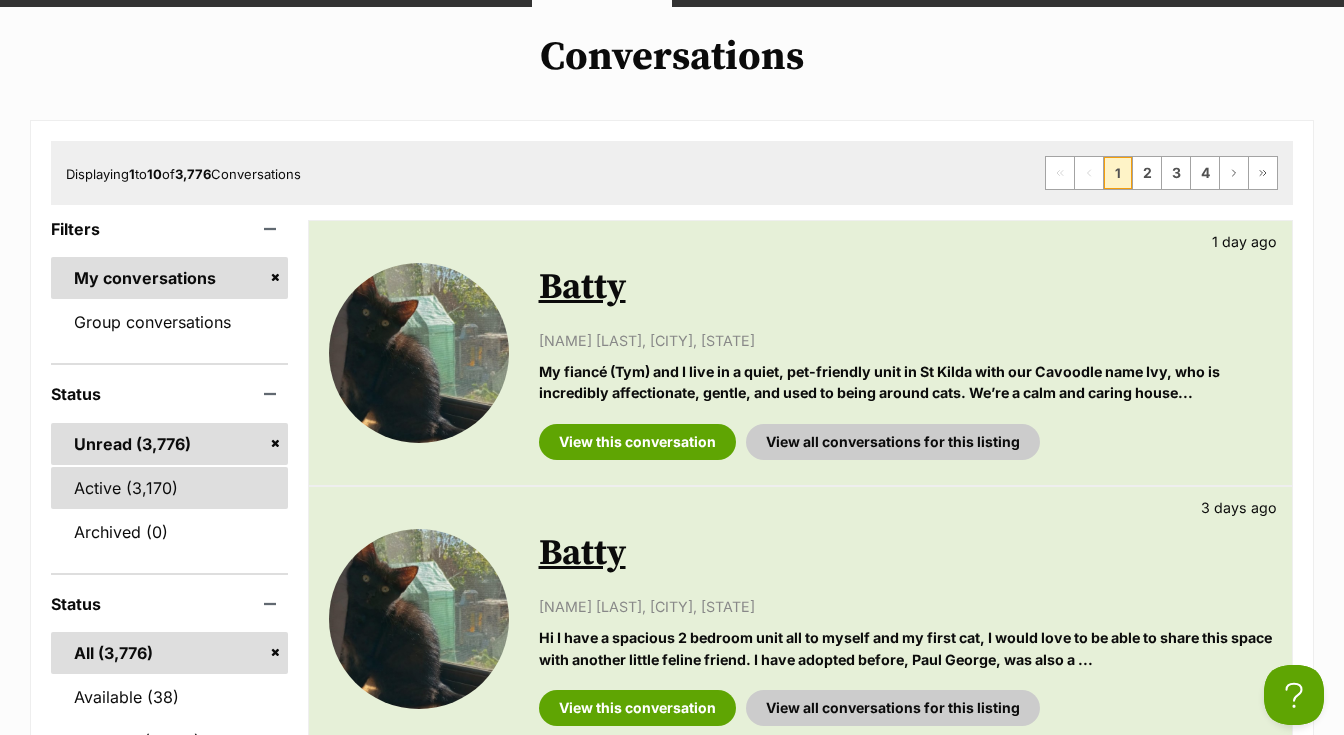 click on "Active (3,170)" at bounding box center [169, 488] 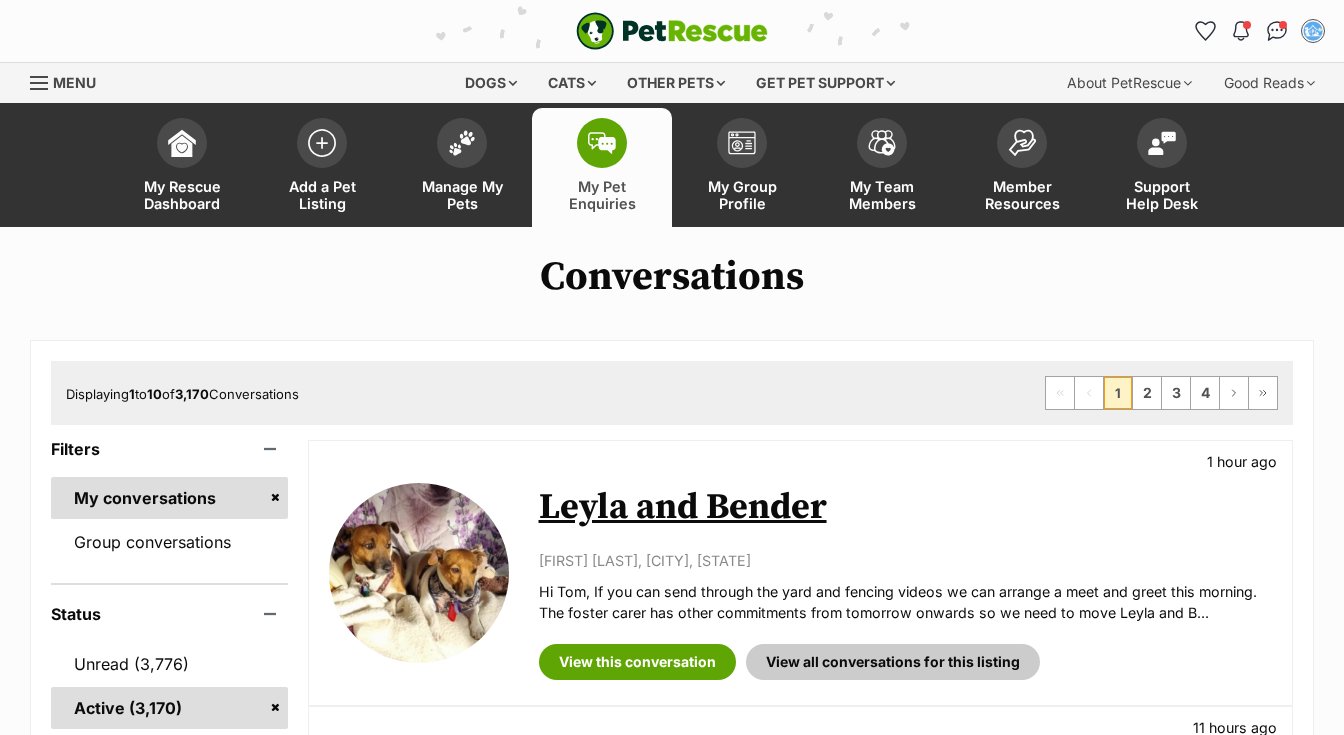 scroll, scrollTop: 0, scrollLeft: 0, axis: both 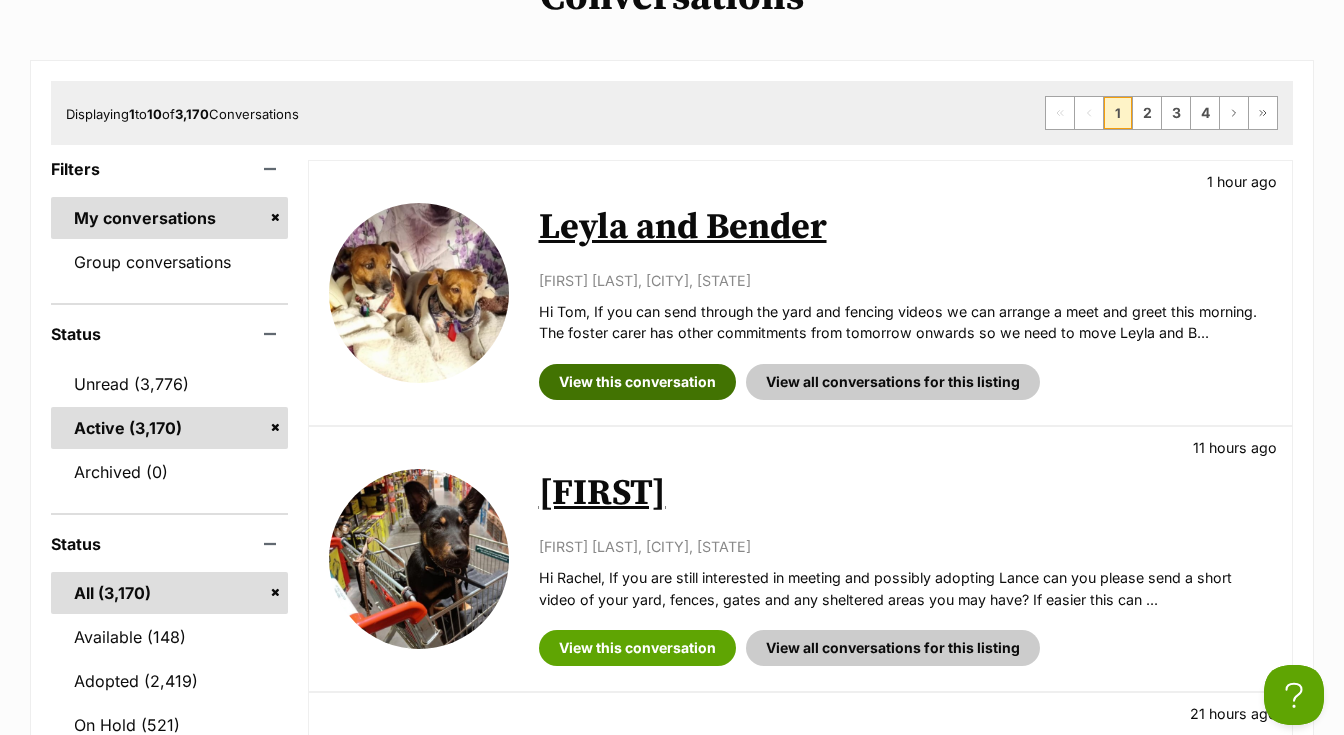 click on "View this conversation" at bounding box center [637, 382] 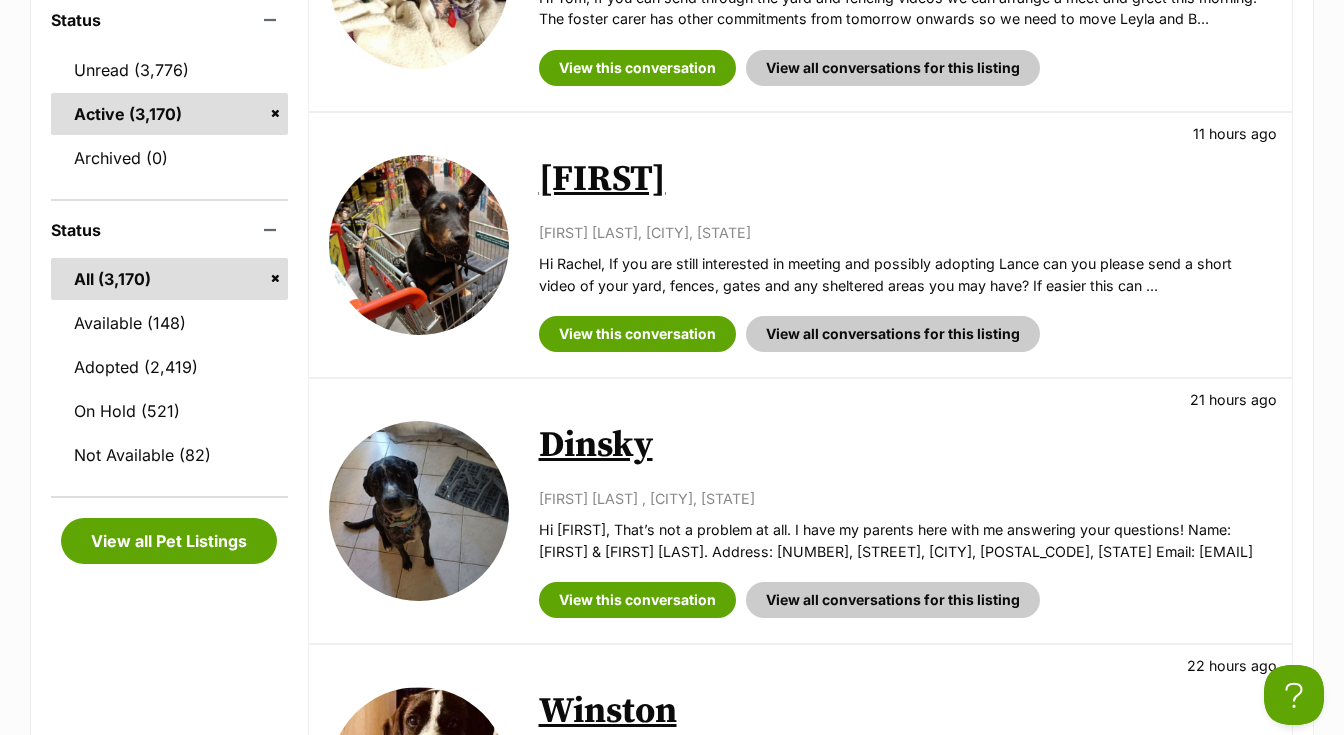 scroll, scrollTop: 675, scrollLeft: 0, axis: vertical 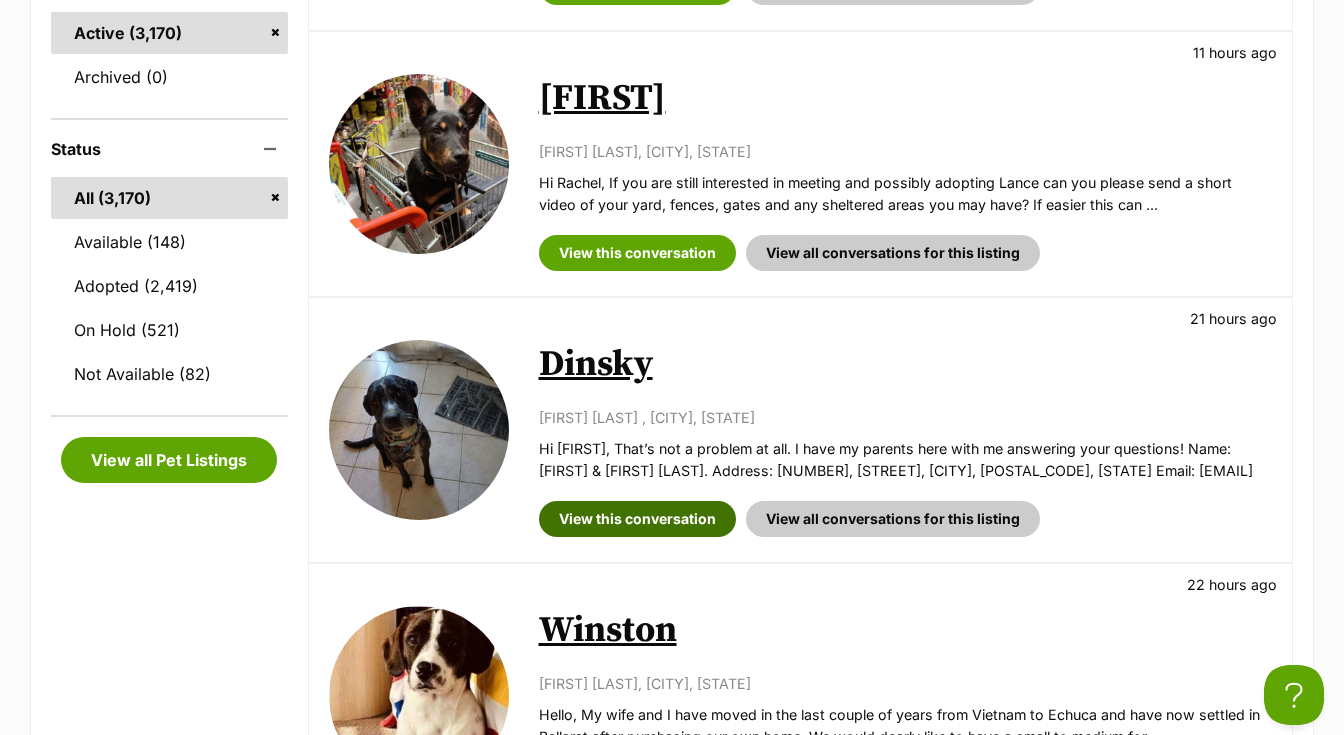 click on "View this conversation" at bounding box center [637, 519] 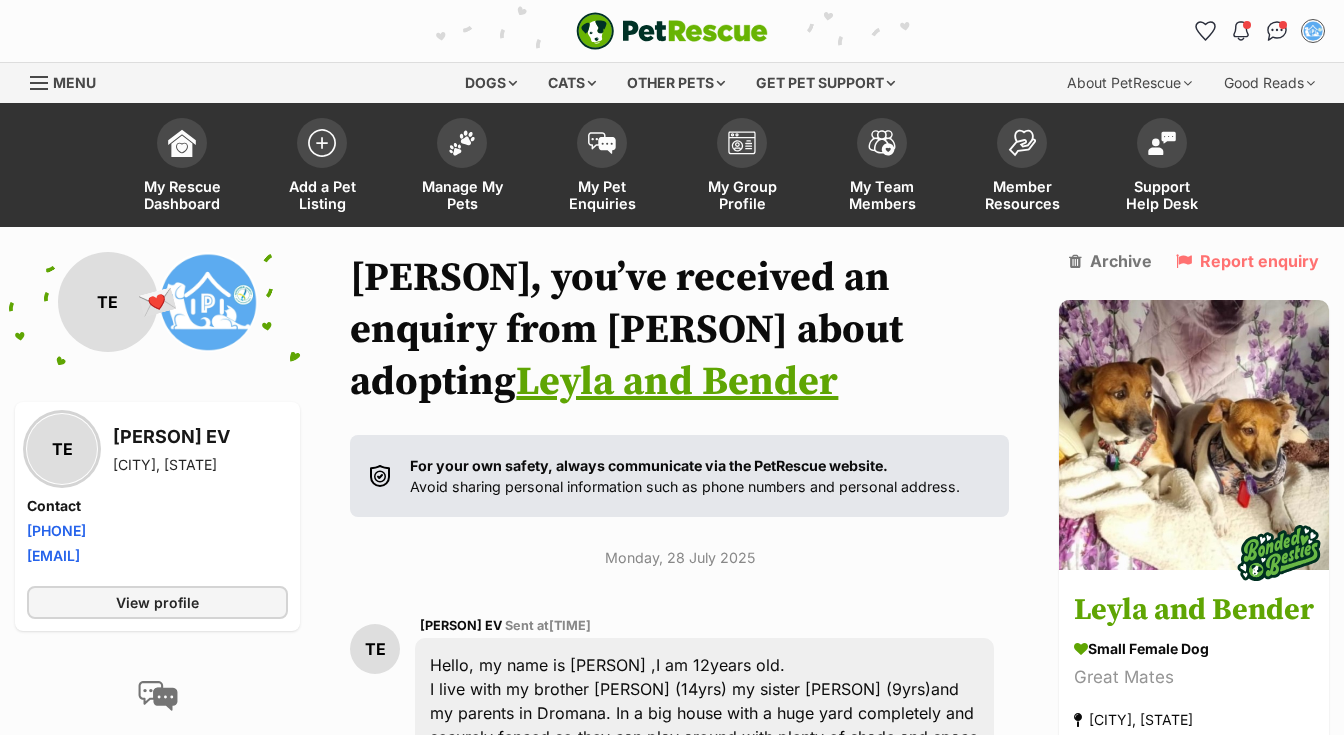 scroll, scrollTop: 0, scrollLeft: 0, axis: both 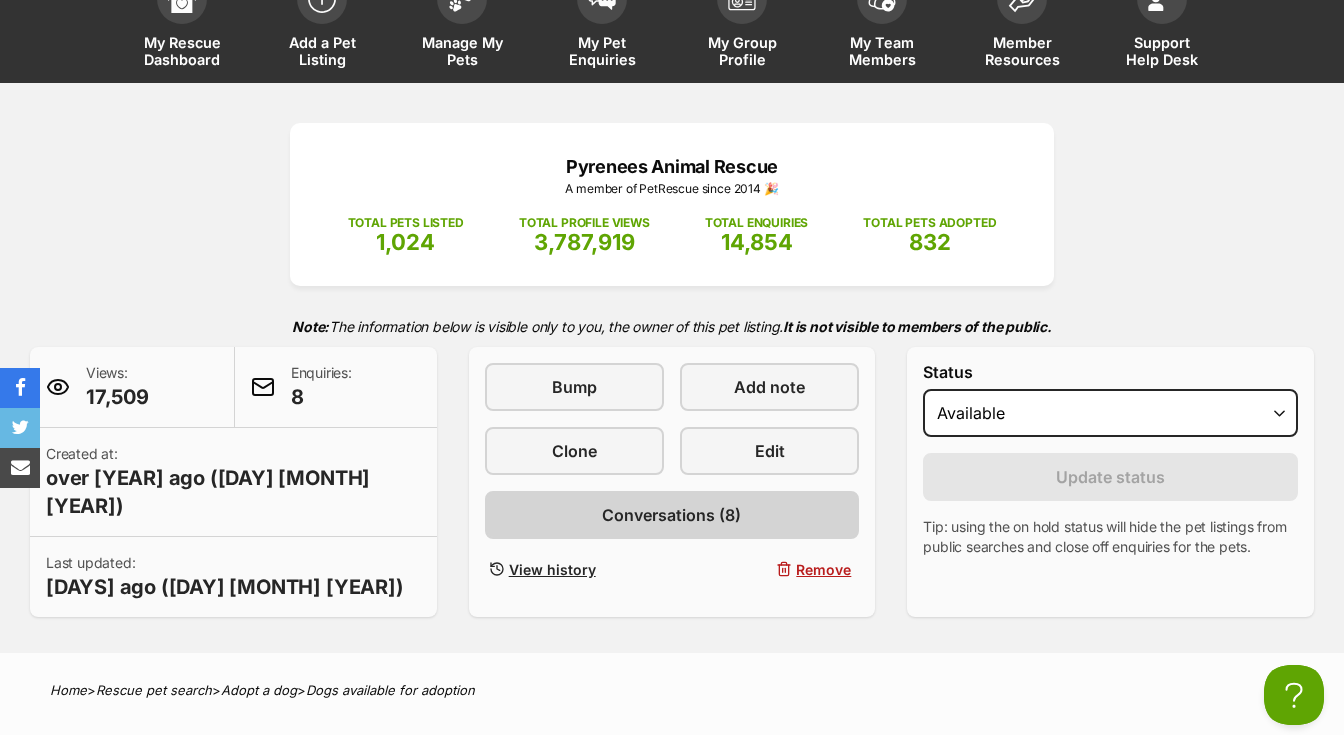 click on "Conversations (8)" at bounding box center (672, 515) 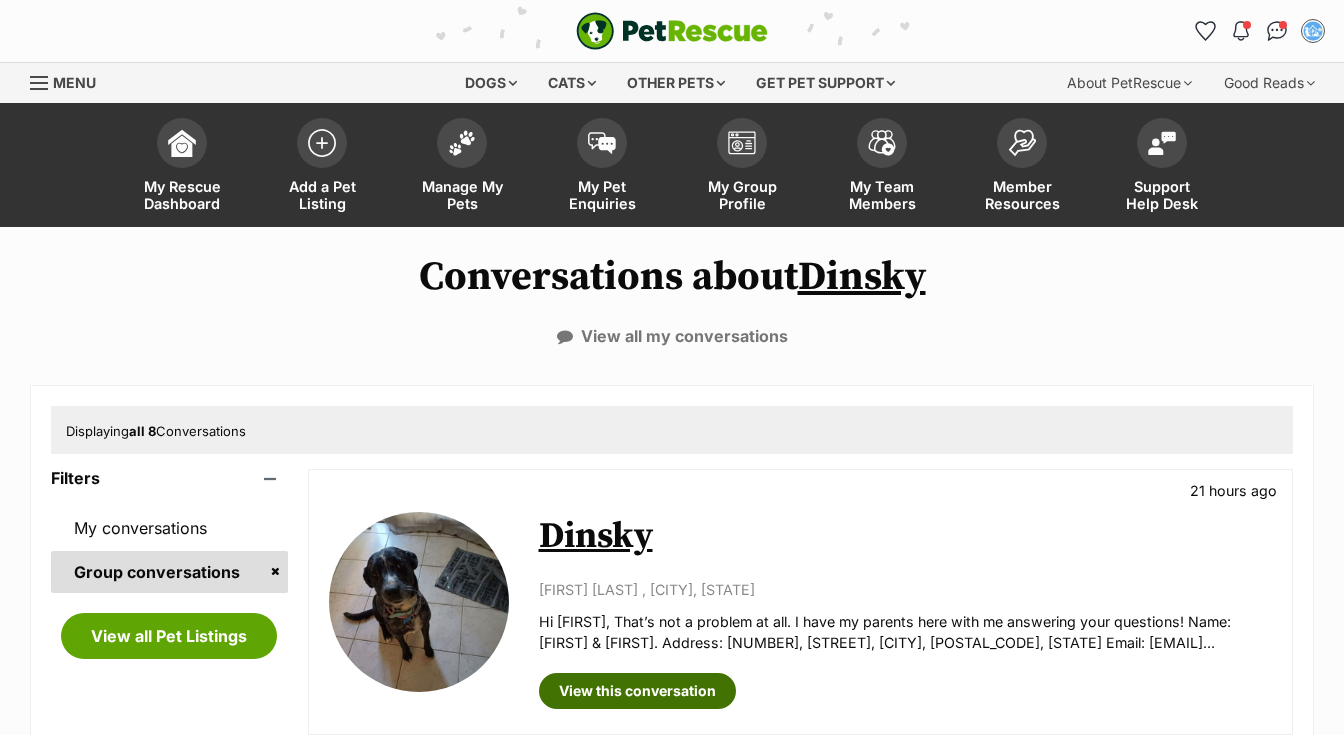 scroll, scrollTop: 0, scrollLeft: 0, axis: both 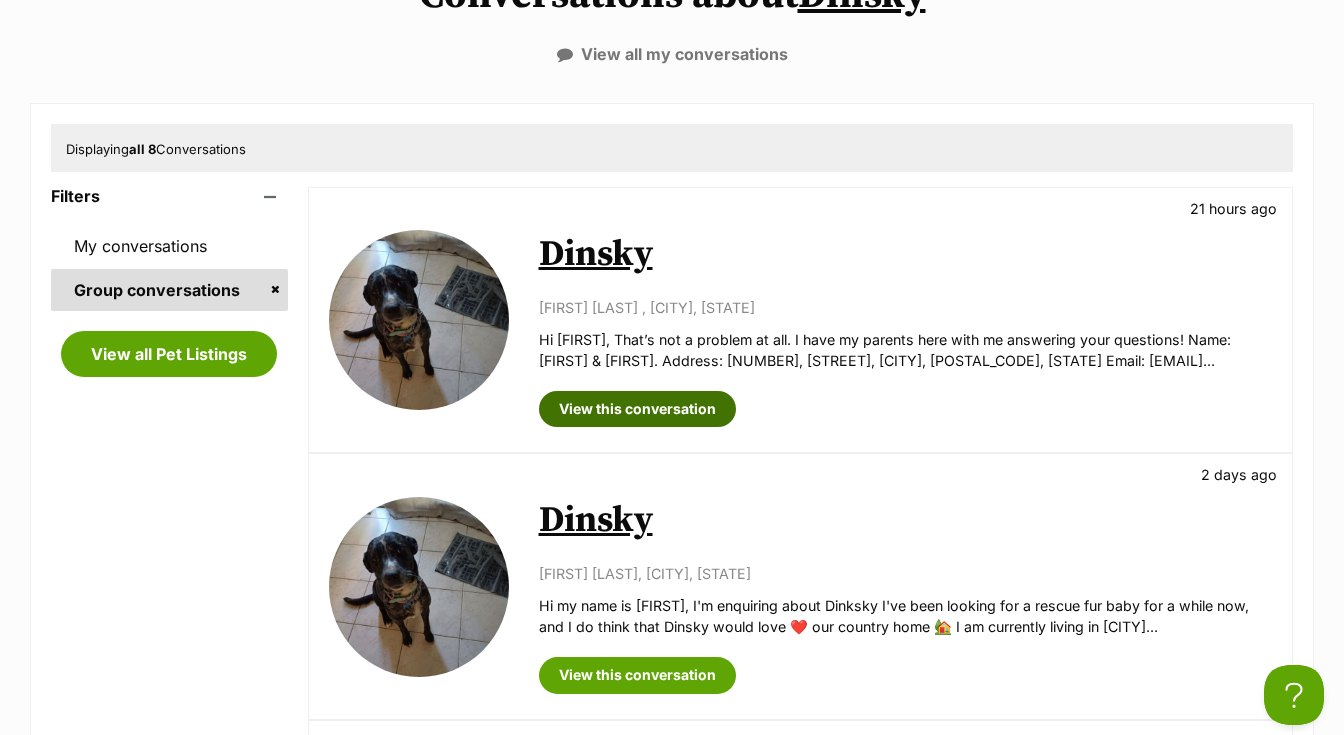 click on "View this conversation" at bounding box center [637, 409] 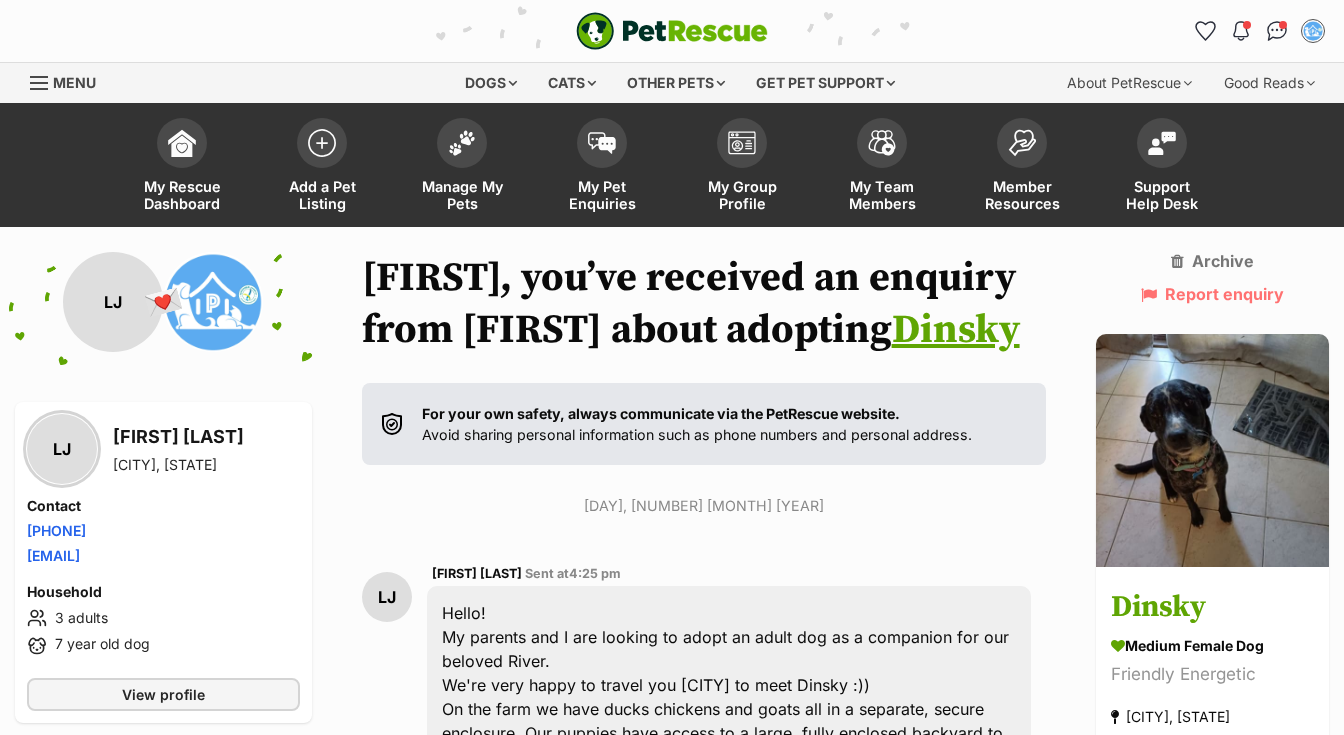 scroll, scrollTop: 5431, scrollLeft: 0, axis: vertical 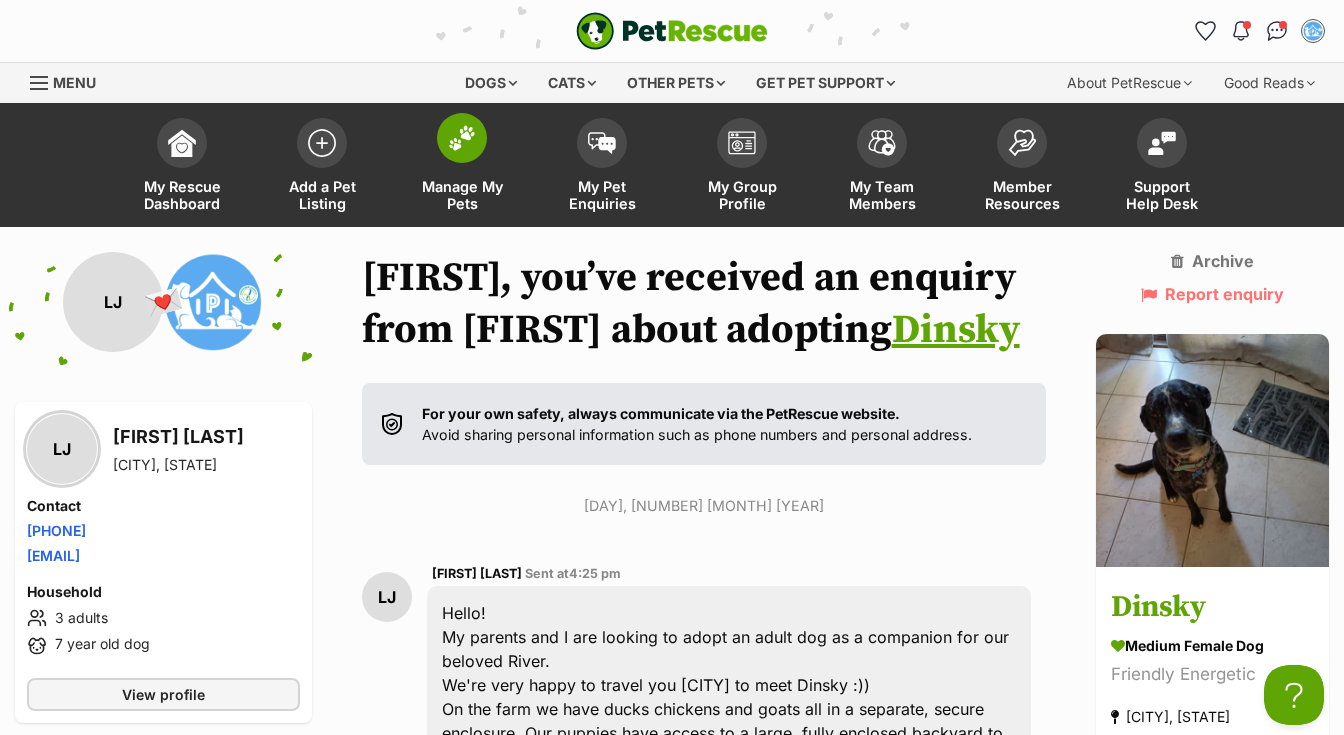 click at bounding box center [462, 138] 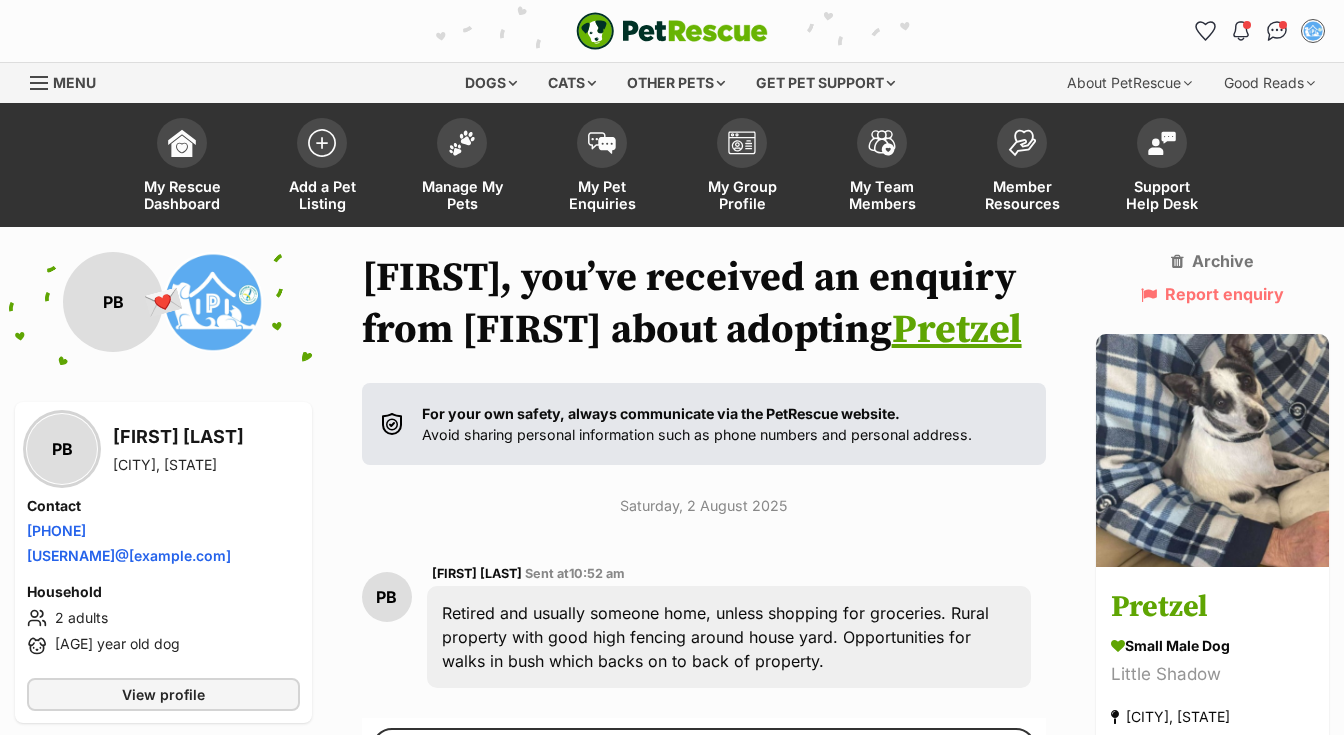 scroll, scrollTop: 0, scrollLeft: 0, axis: both 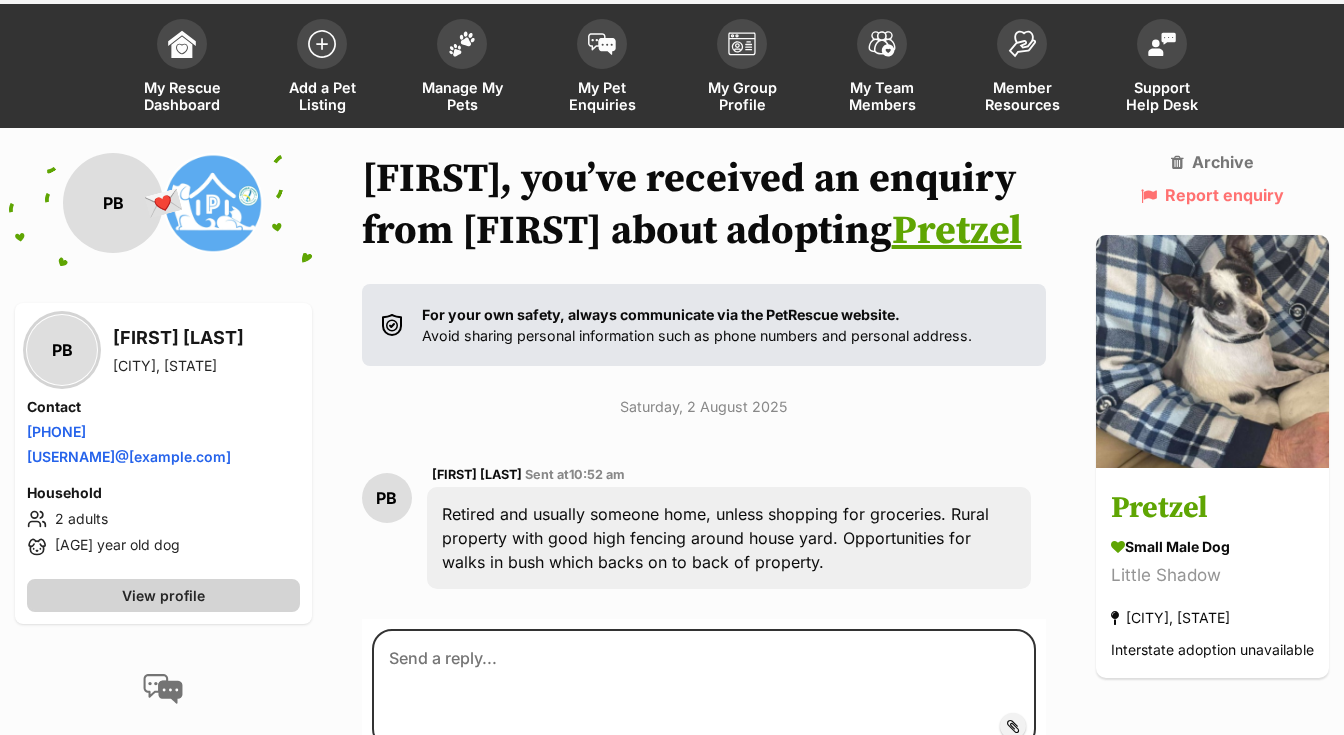 click on "View profile" at bounding box center [163, 595] 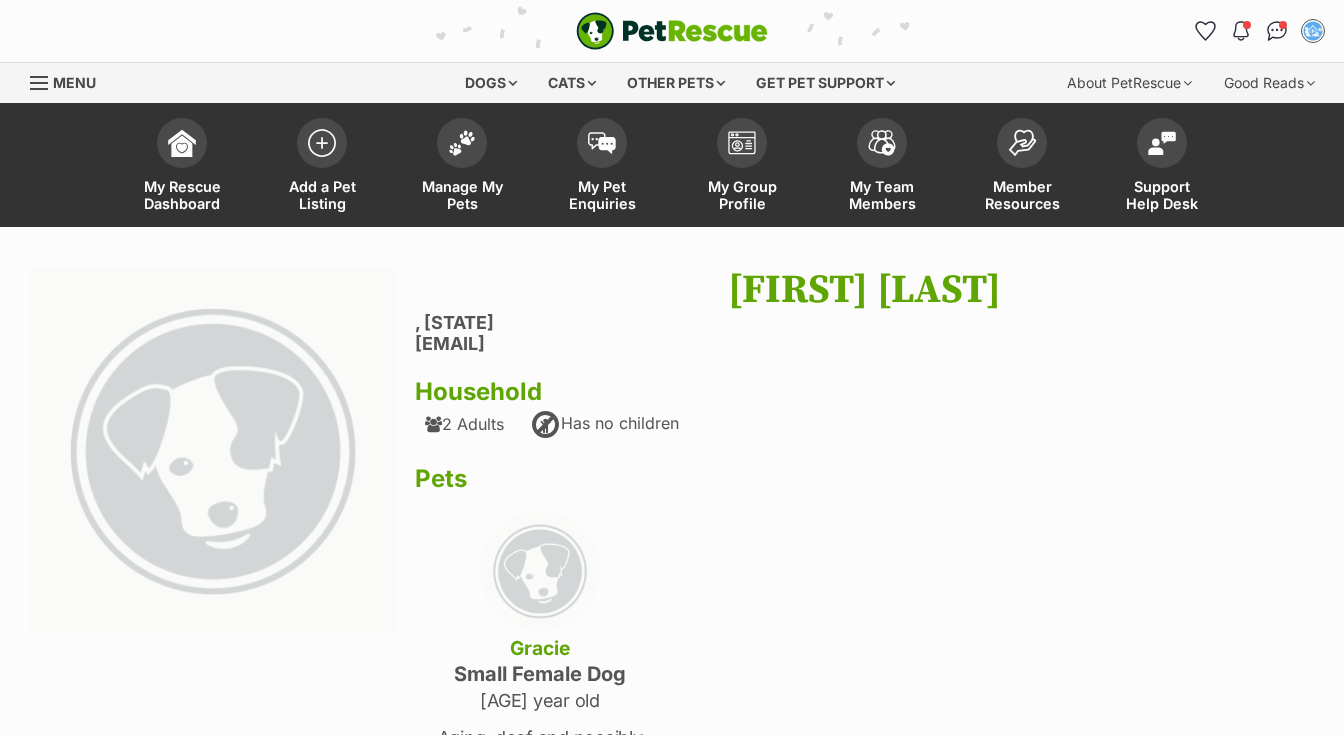 scroll, scrollTop: 0, scrollLeft: 0, axis: both 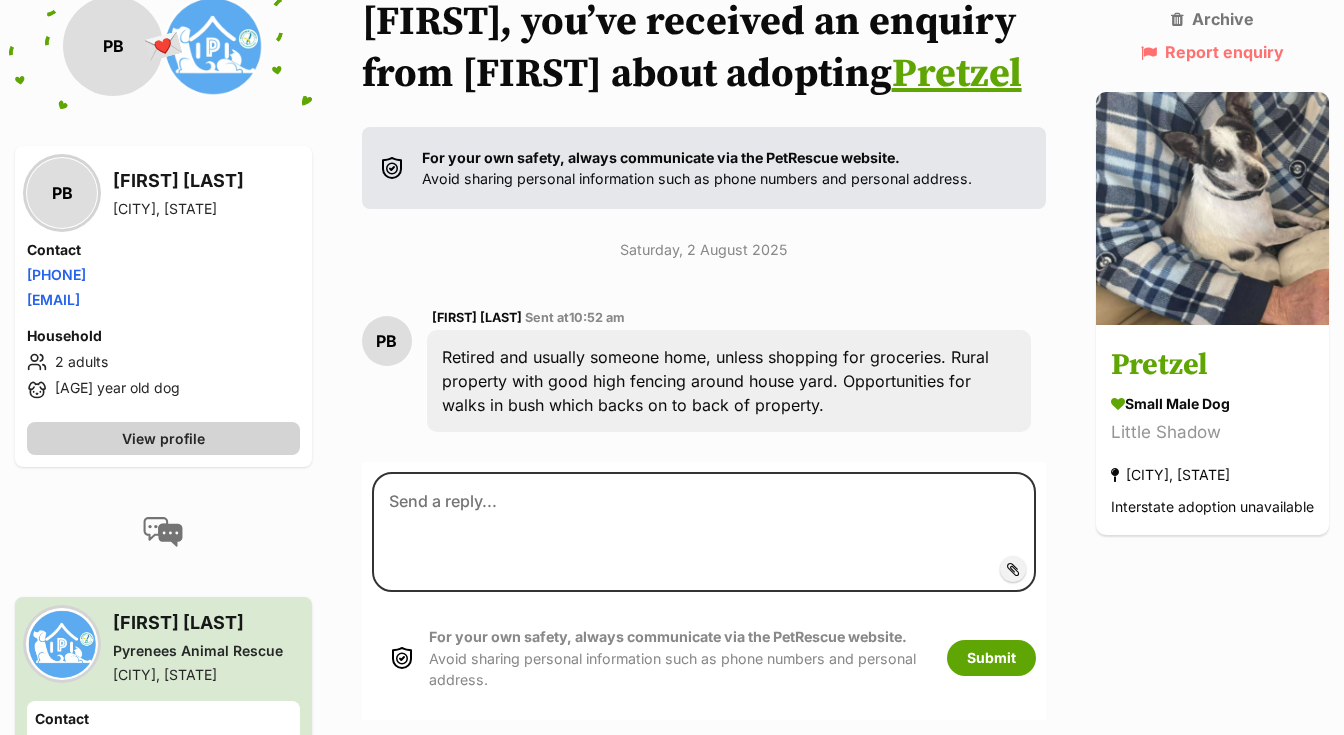 click on "View profile" at bounding box center [163, 438] 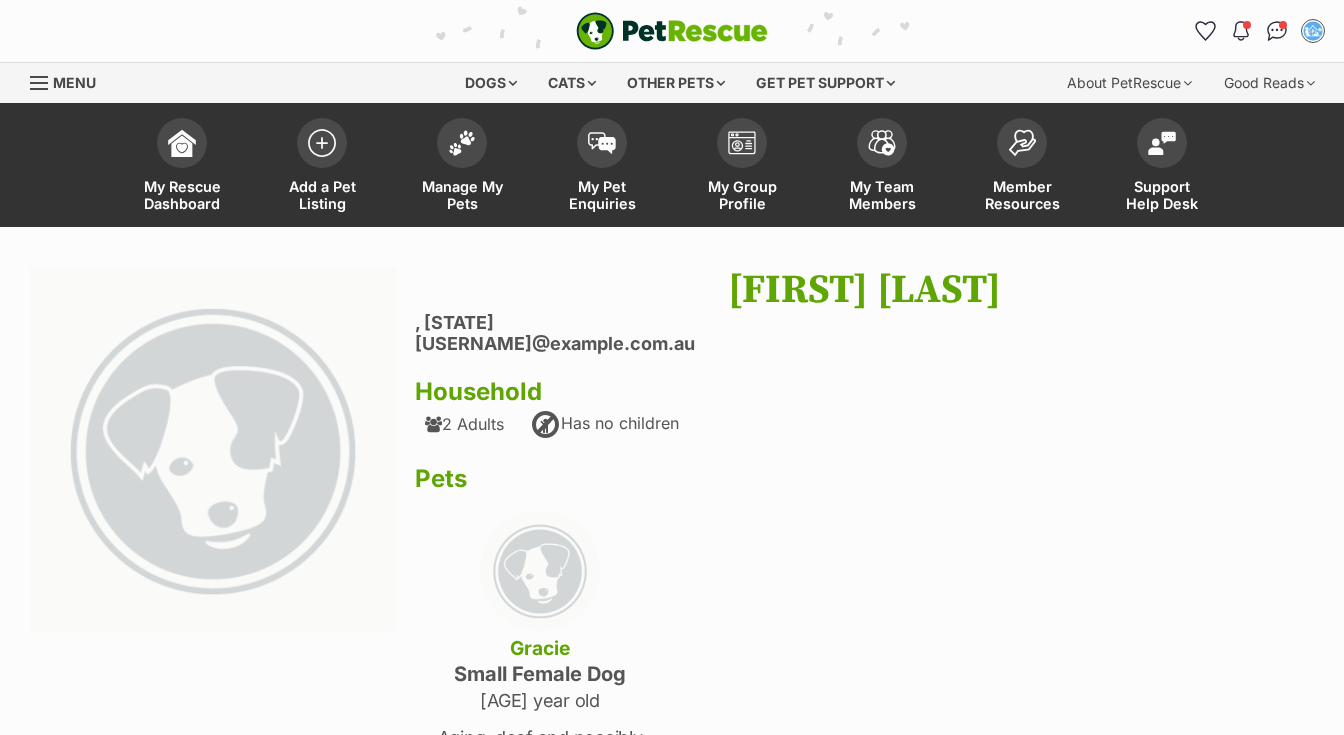 scroll, scrollTop: 0, scrollLeft: 0, axis: both 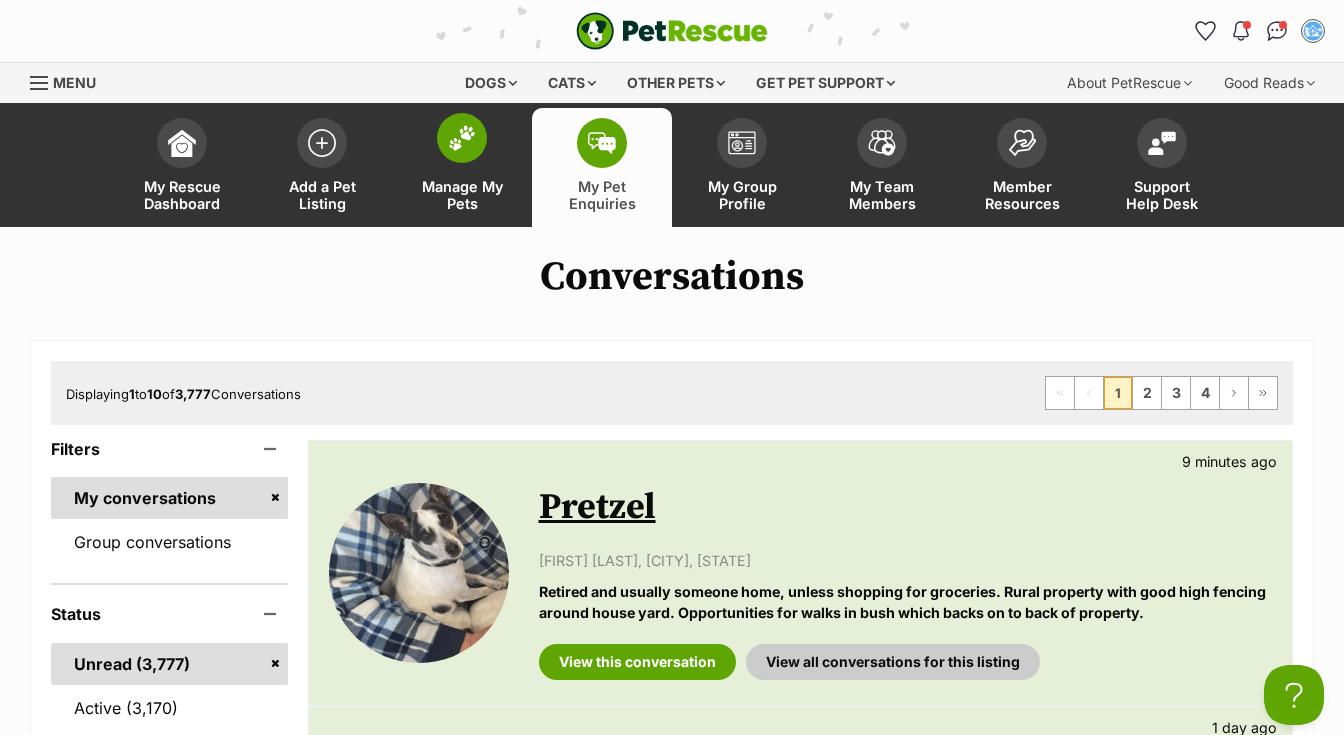 click at bounding box center [462, 138] 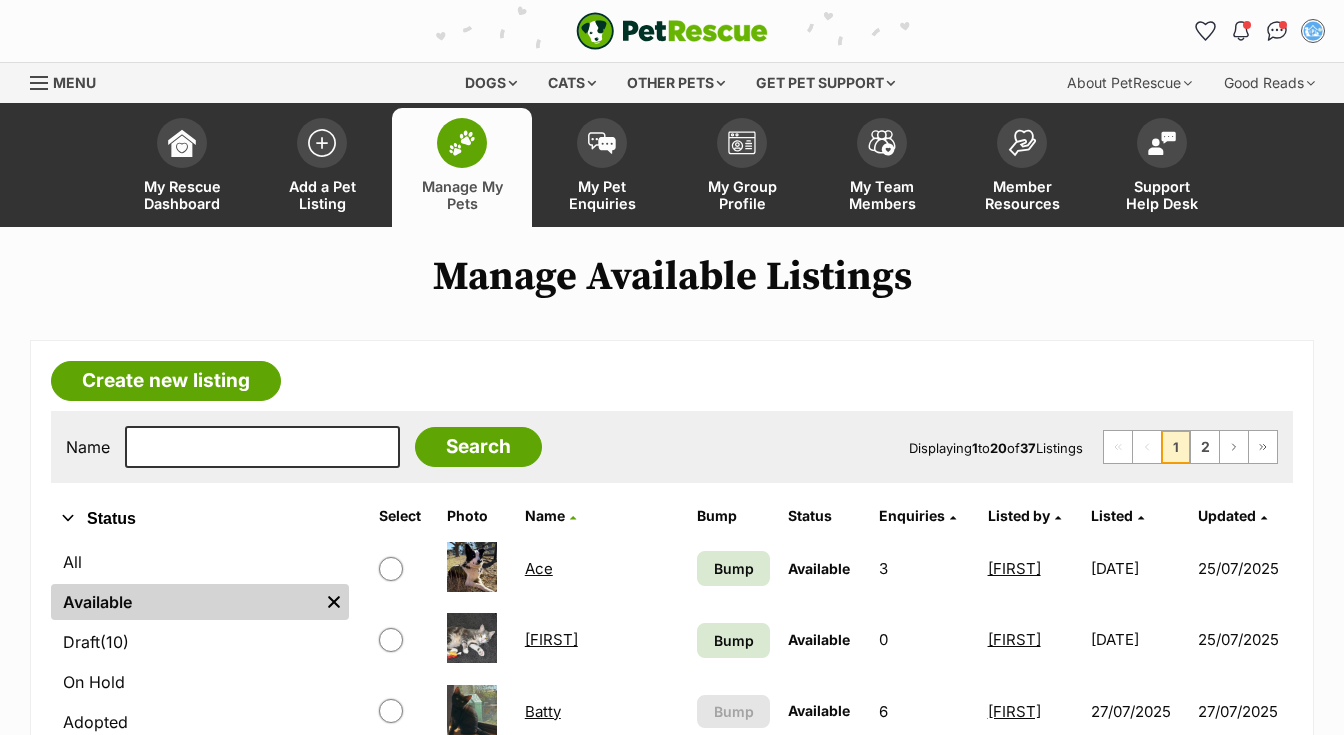 scroll, scrollTop: 0, scrollLeft: 0, axis: both 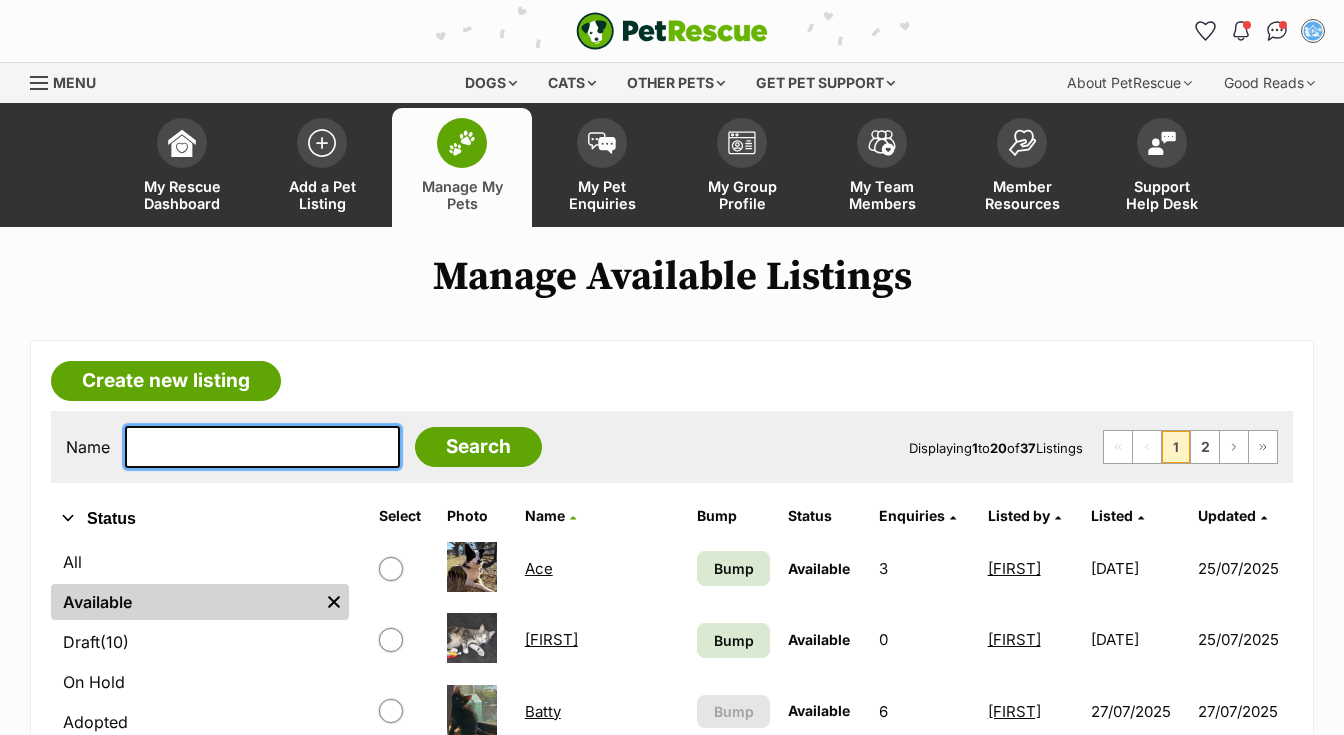 click at bounding box center (262, 447) 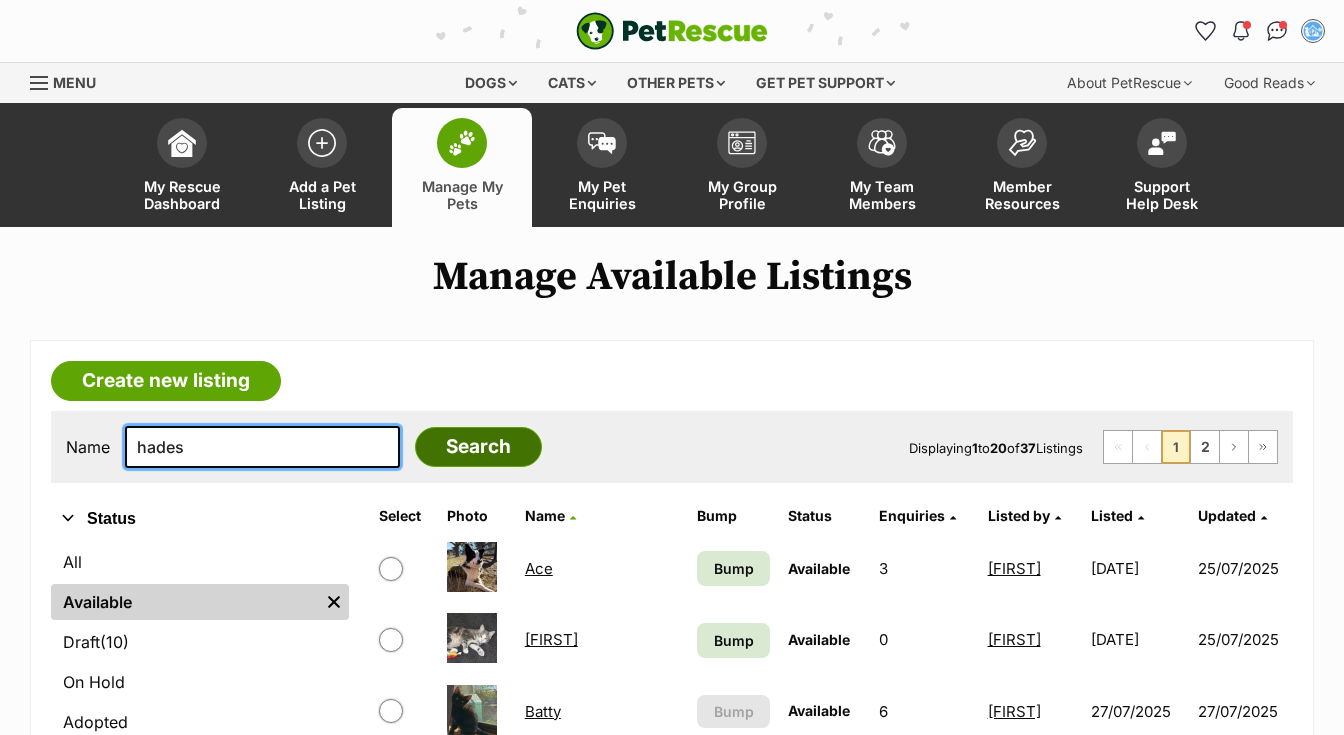 type on "hades" 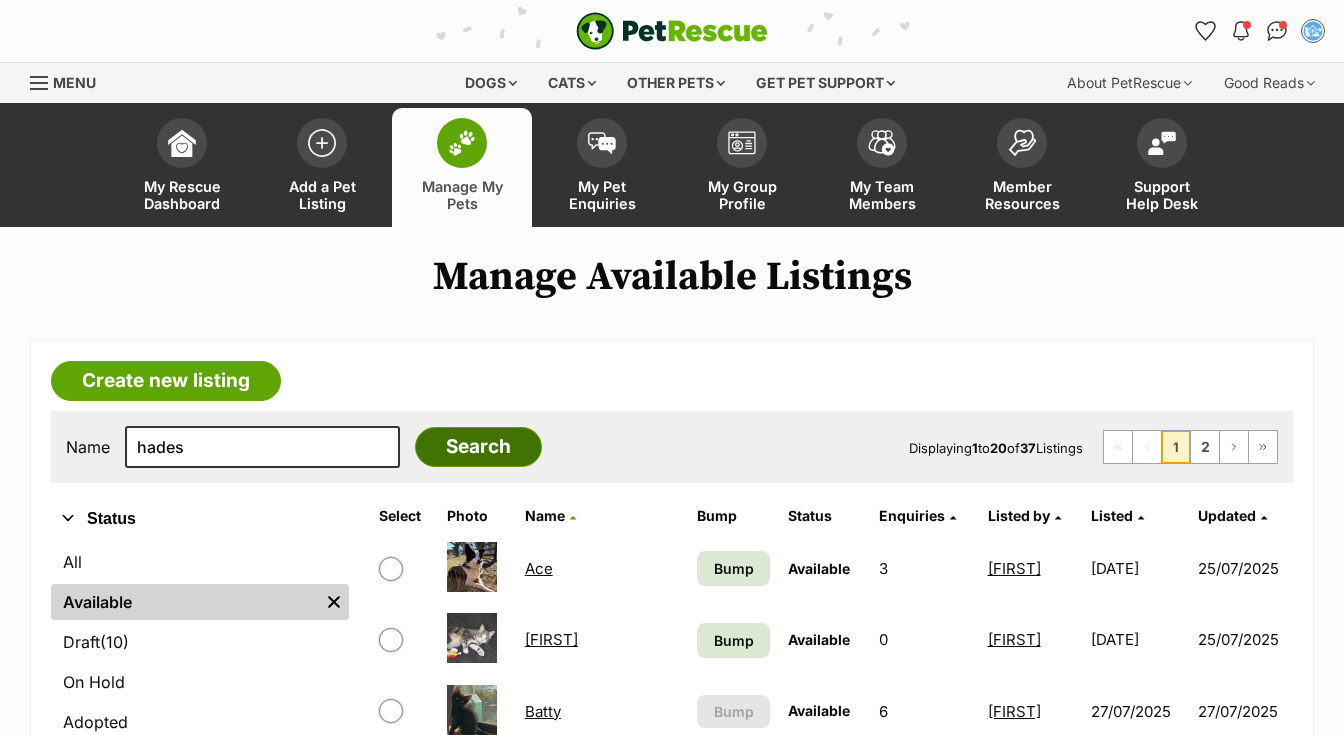 click on "Search" at bounding box center [478, 447] 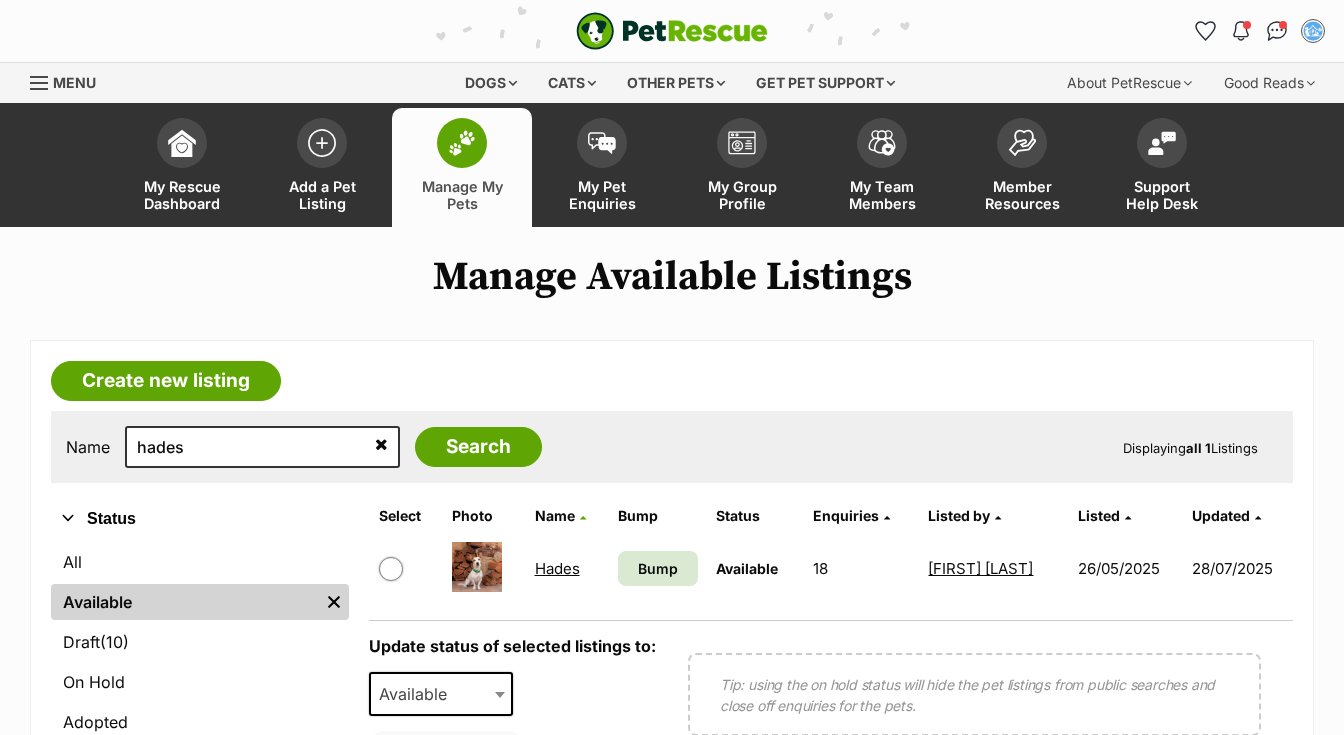 scroll, scrollTop: 0, scrollLeft: 0, axis: both 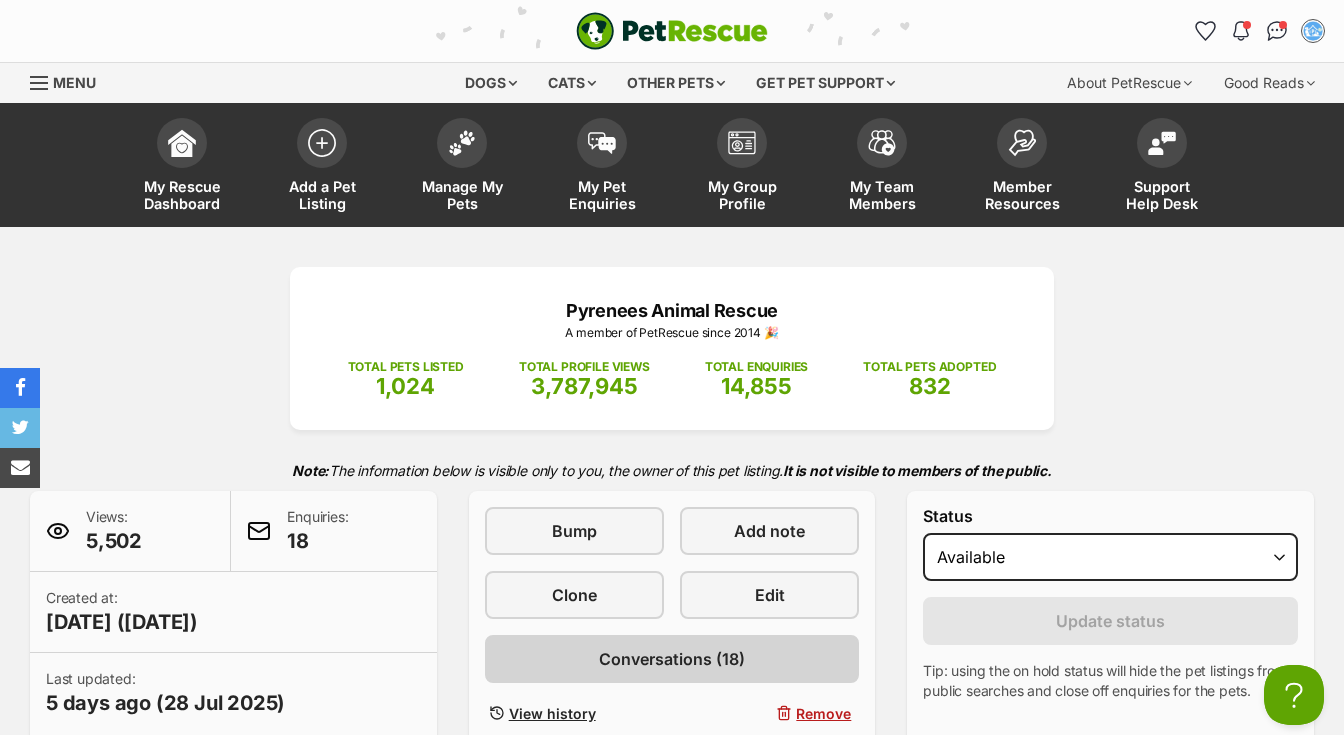 click on "Conversations (18)" at bounding box center [672, 659] 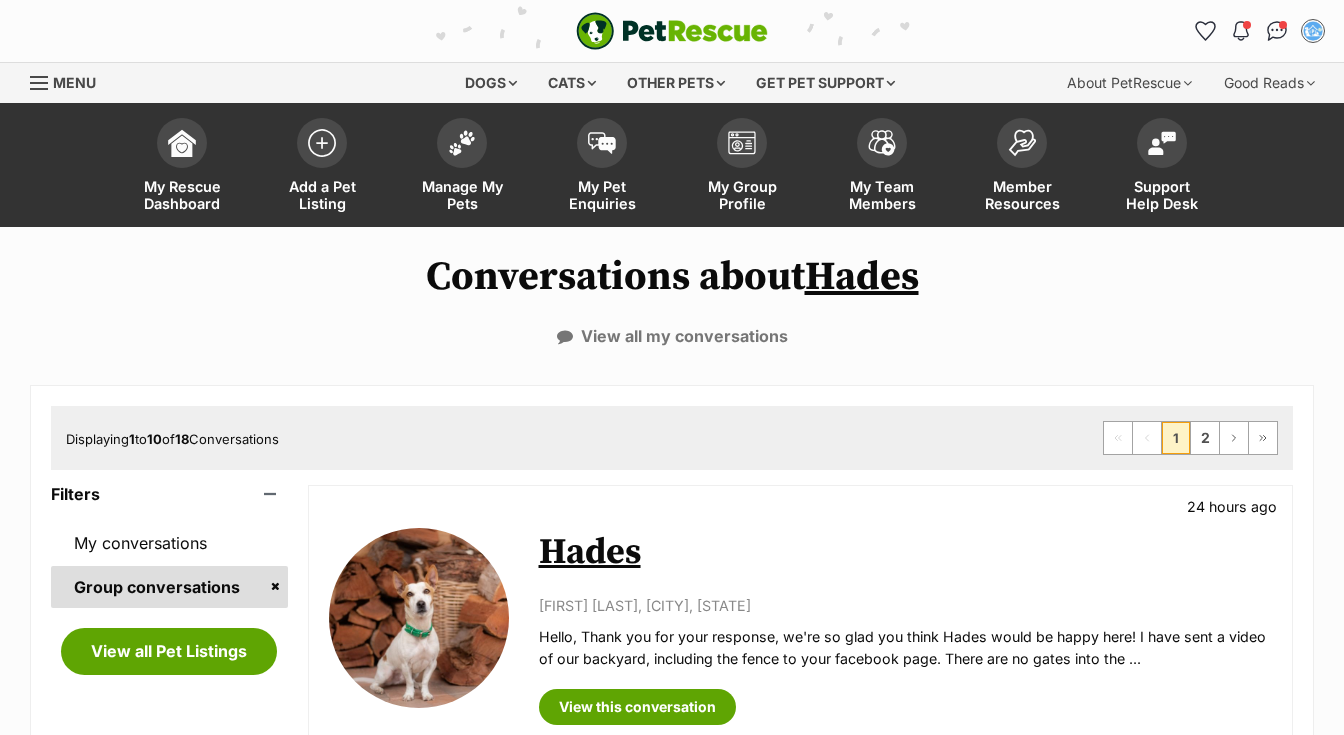 scroll, scrollTop: 0, scrollLeft: 0, axis: both 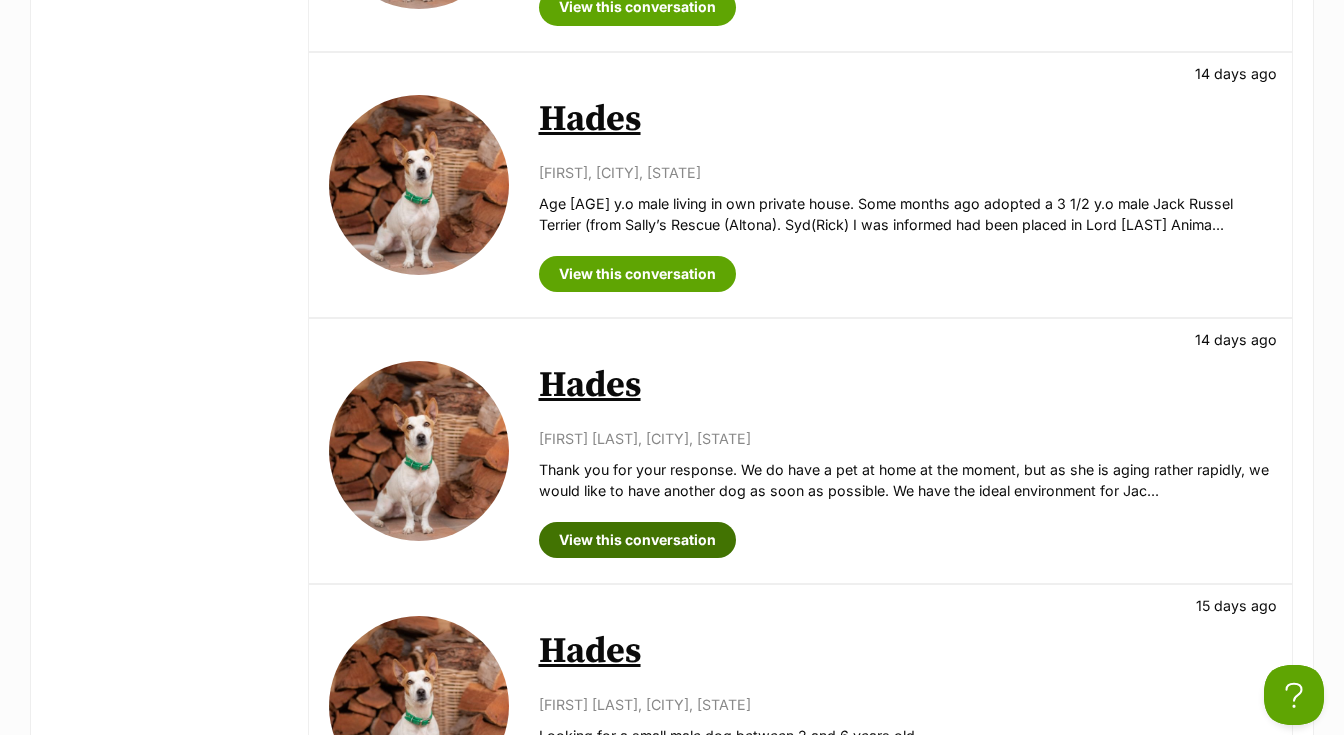 click on "View this conversation" at bounding box center (637, 540) 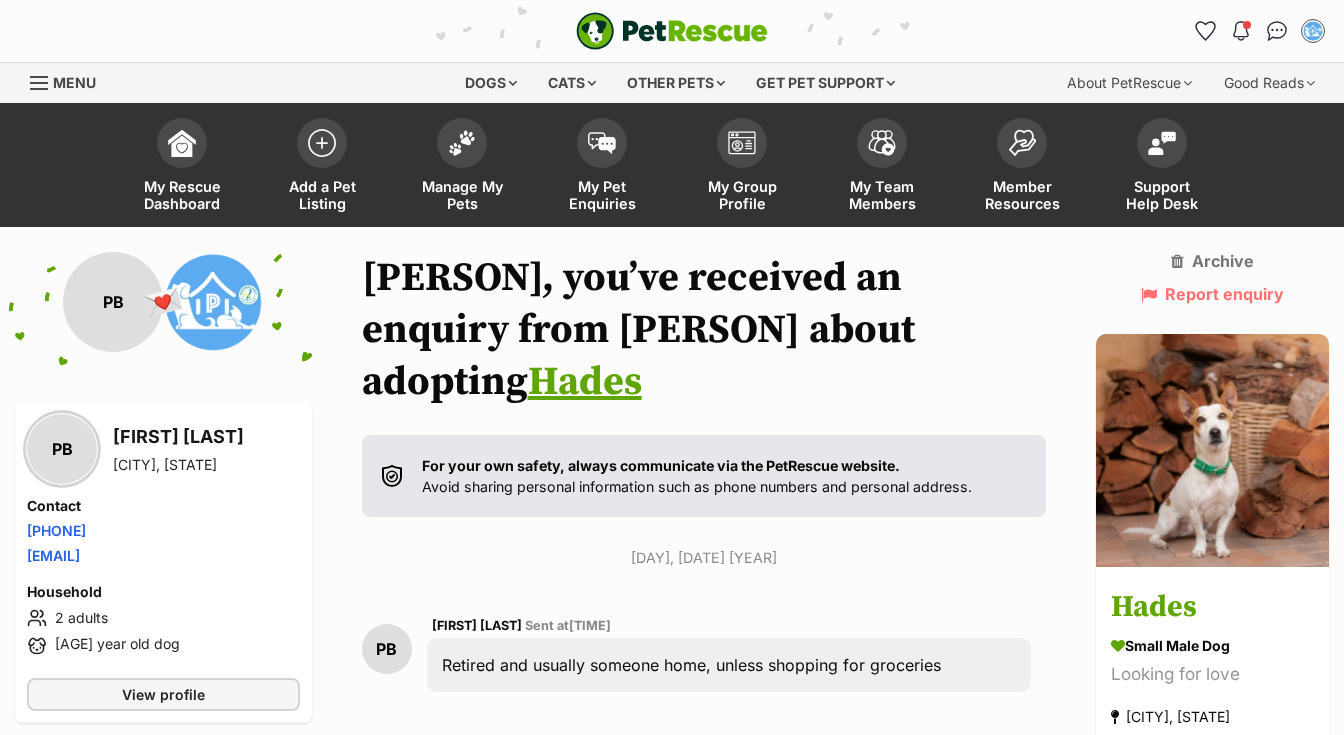 scroll, scrollTop: 0, scrollLeft: 0, axis: both 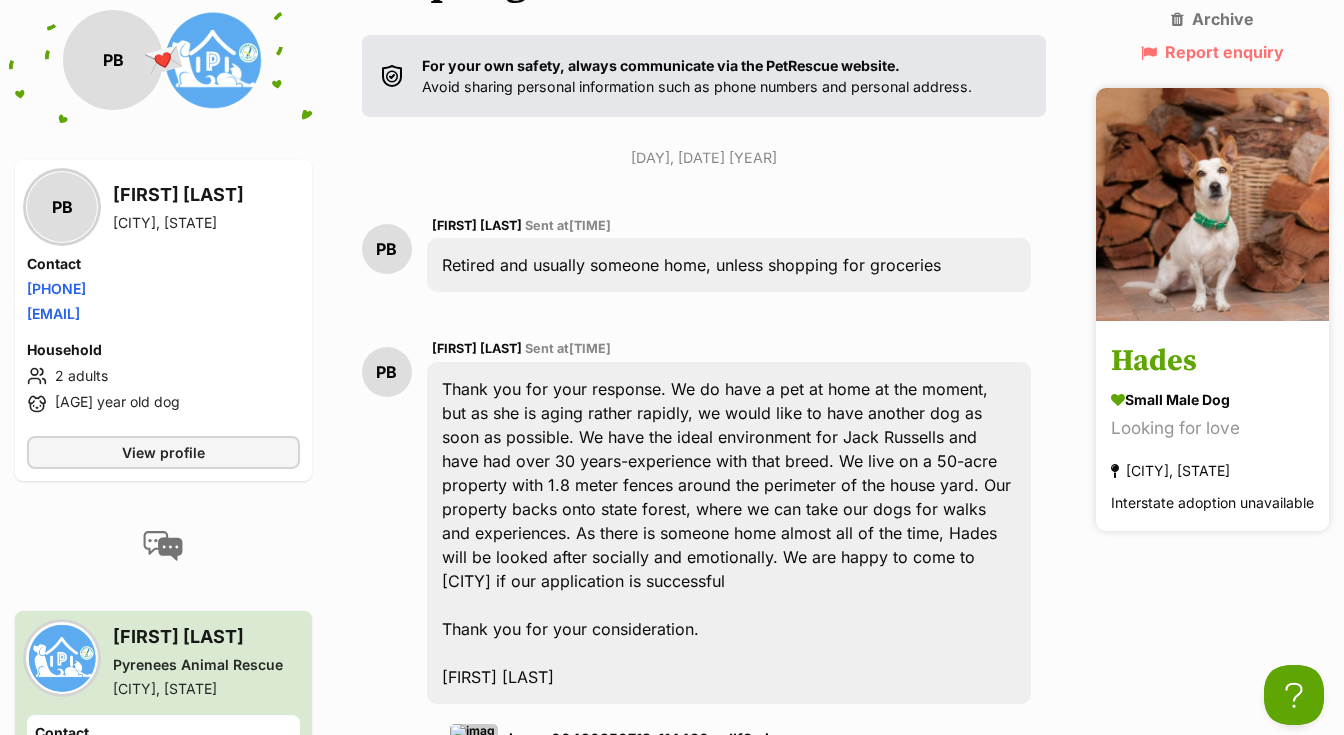 click on "Hades" at bounding box center (1212, 361) 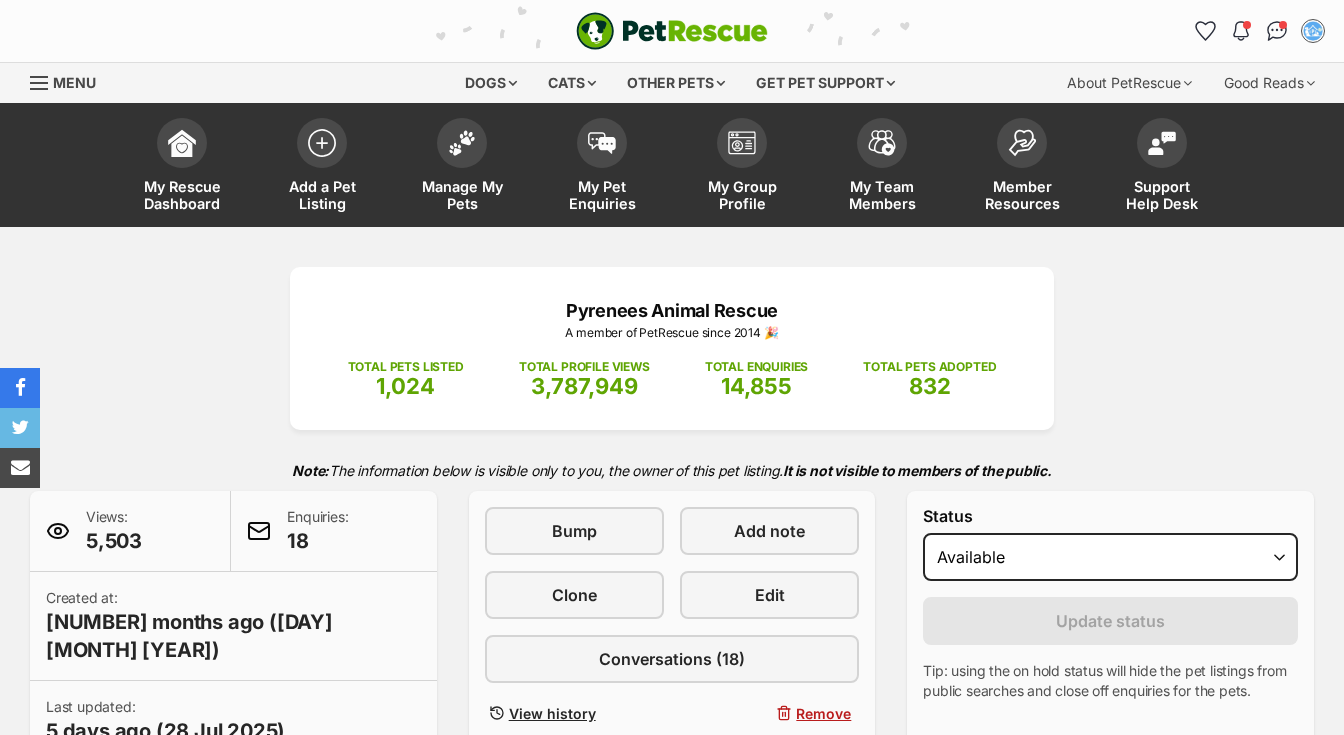 scroll, scrollTop: 501, scrollLeft: 0, axis: vertical 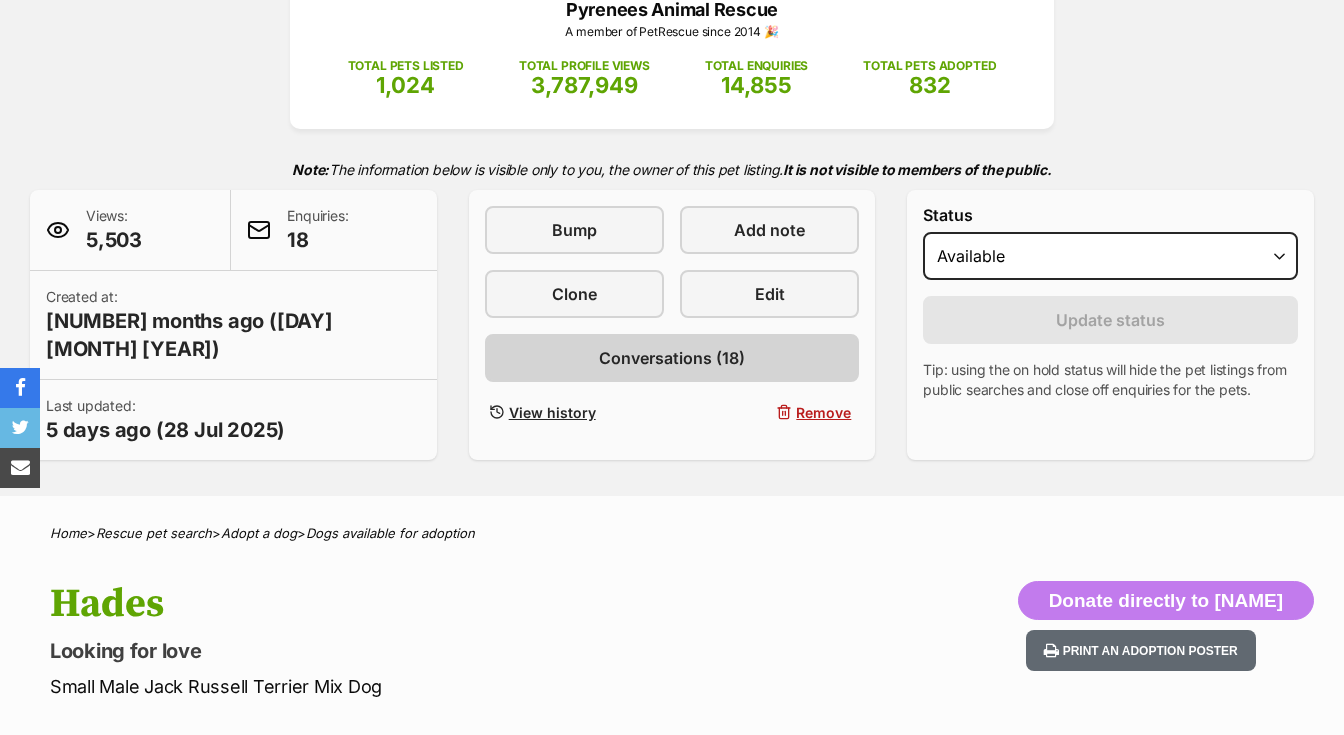 click on "Conversations (18)" at bounding box center [672, 358] 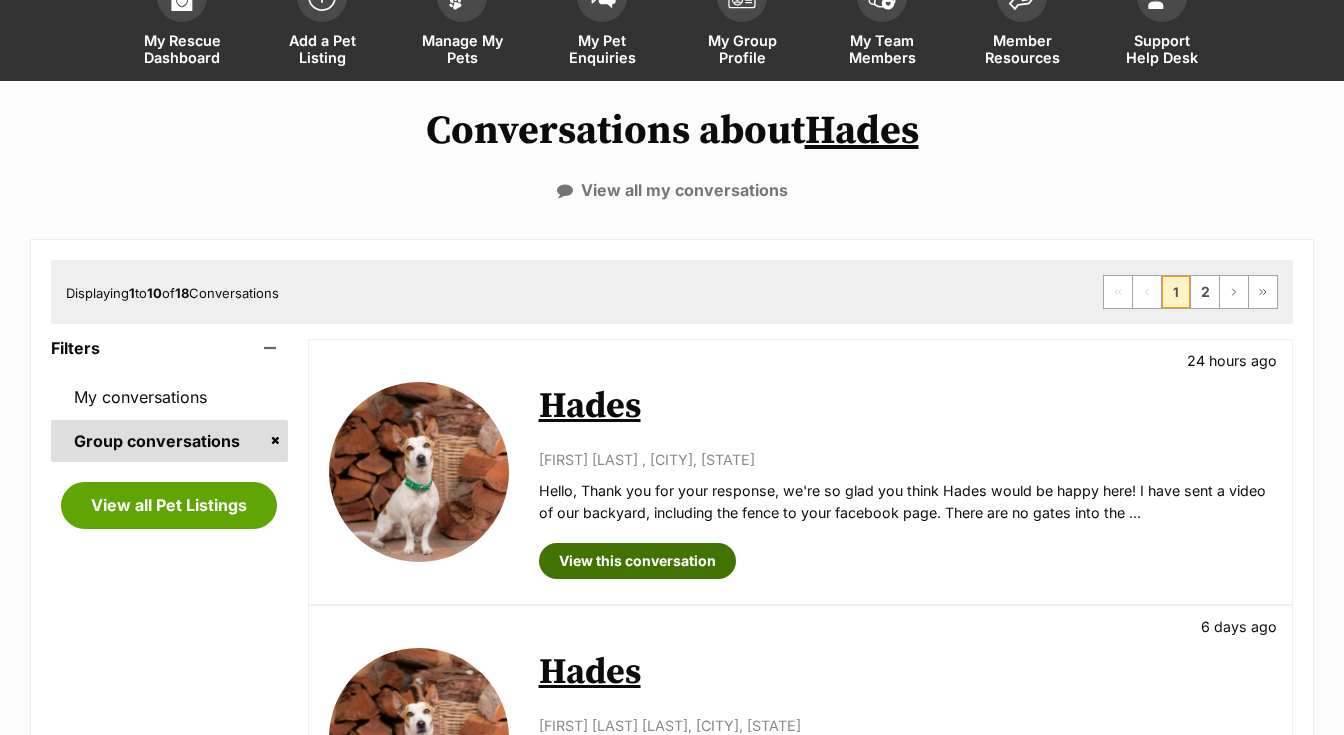 scroll, scrollTop: 146, scrollLeft: 0, axis: vertical 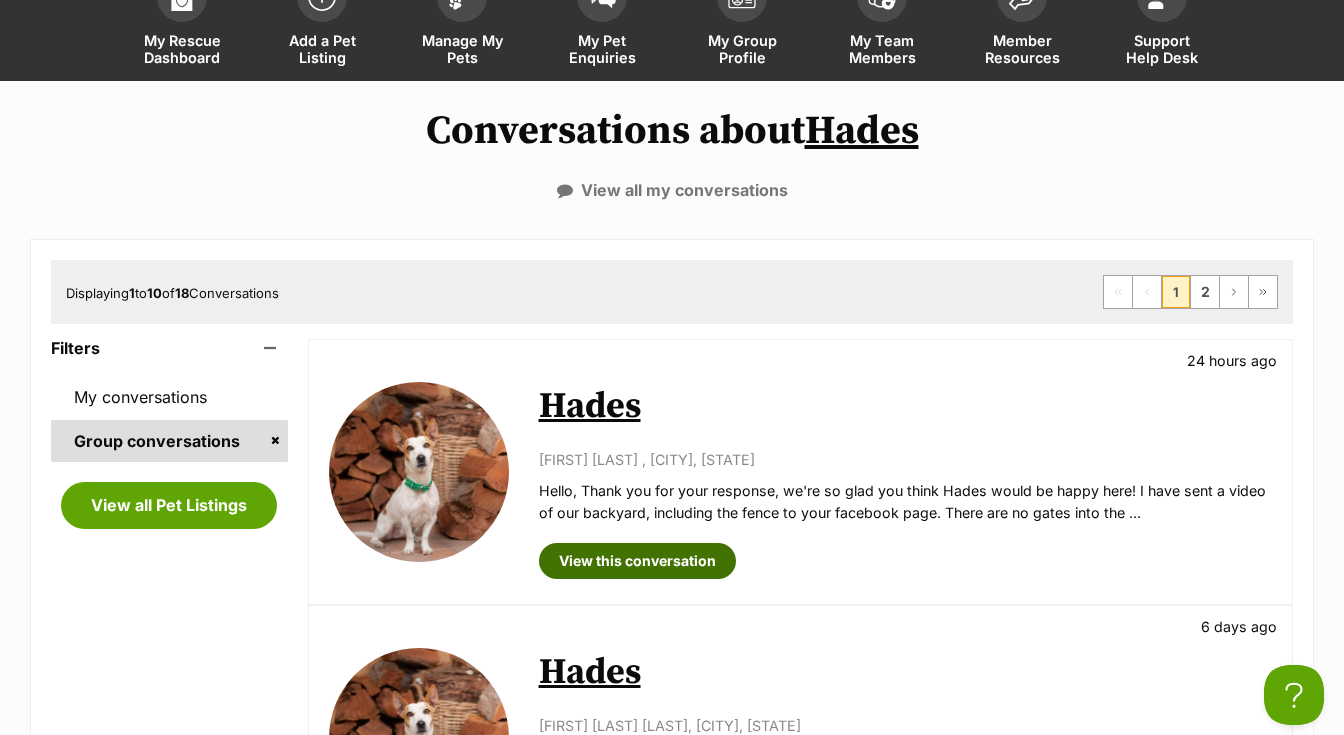 click on "View this conversation" at bounding box center [637, 561] 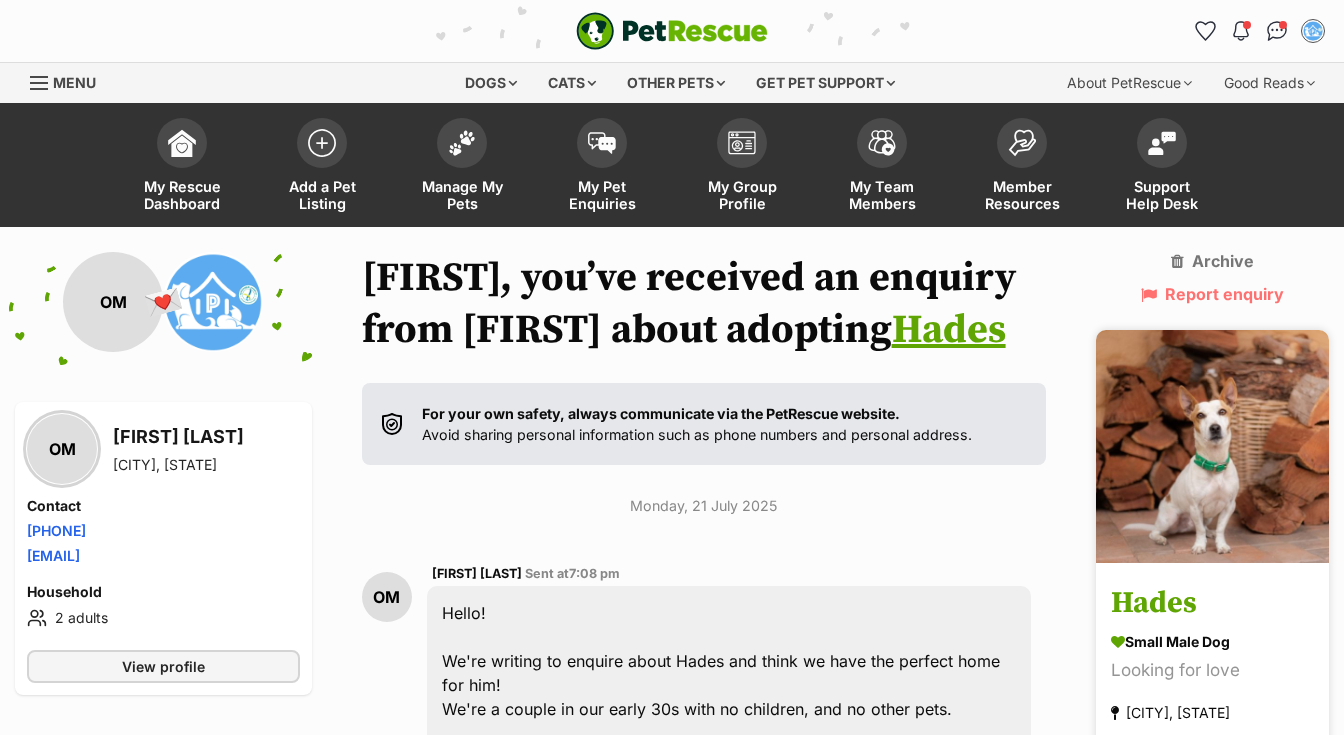 scroll, scrollTop: 0, scrollLeft: 0, axis: both 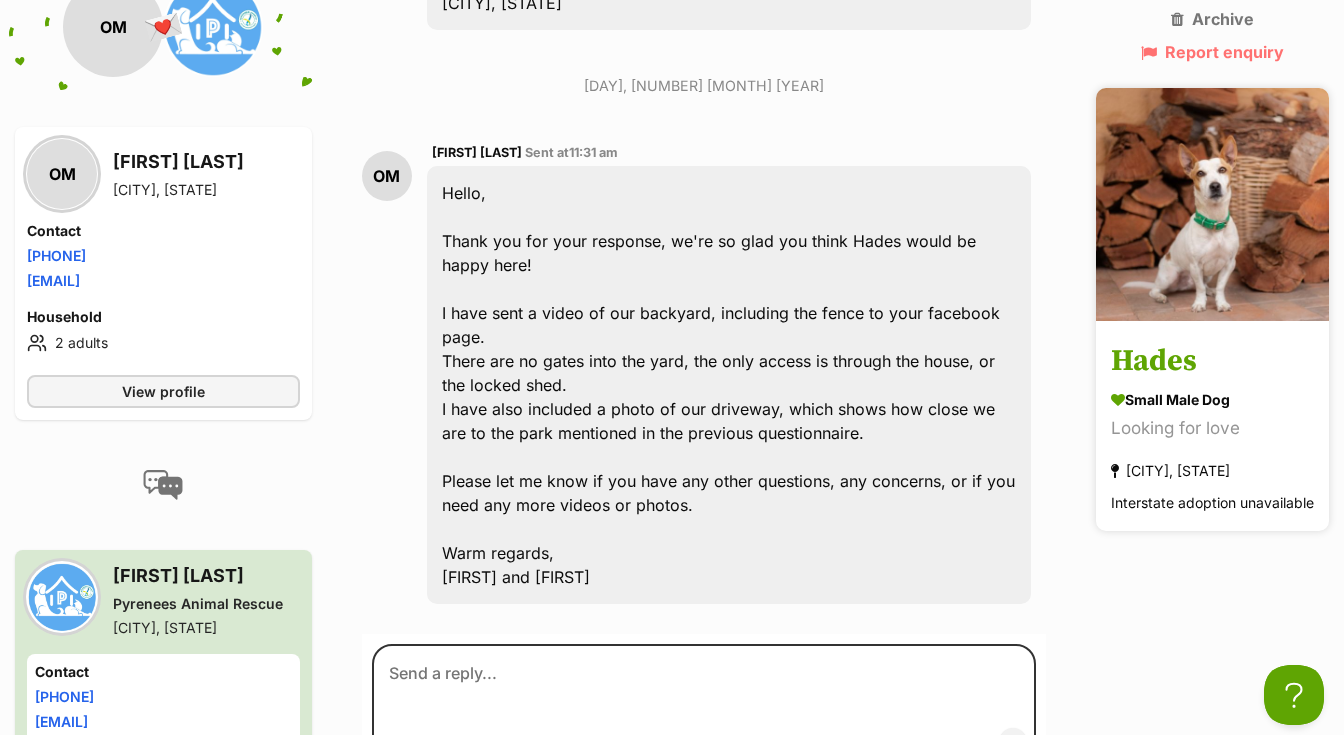 click on "Hades" at bounding box center (1212, 361) 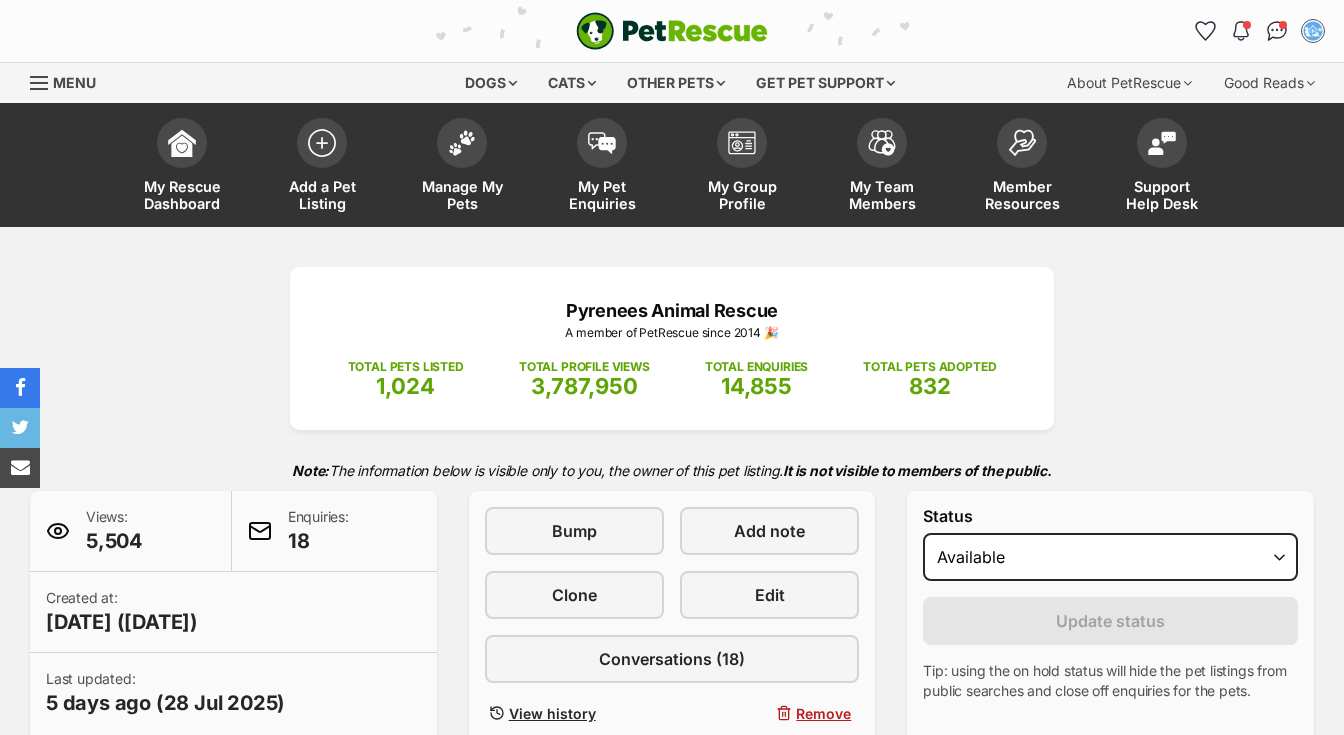 scroll, scrollTop: 375, scrollLeft: 0, axis: vertical 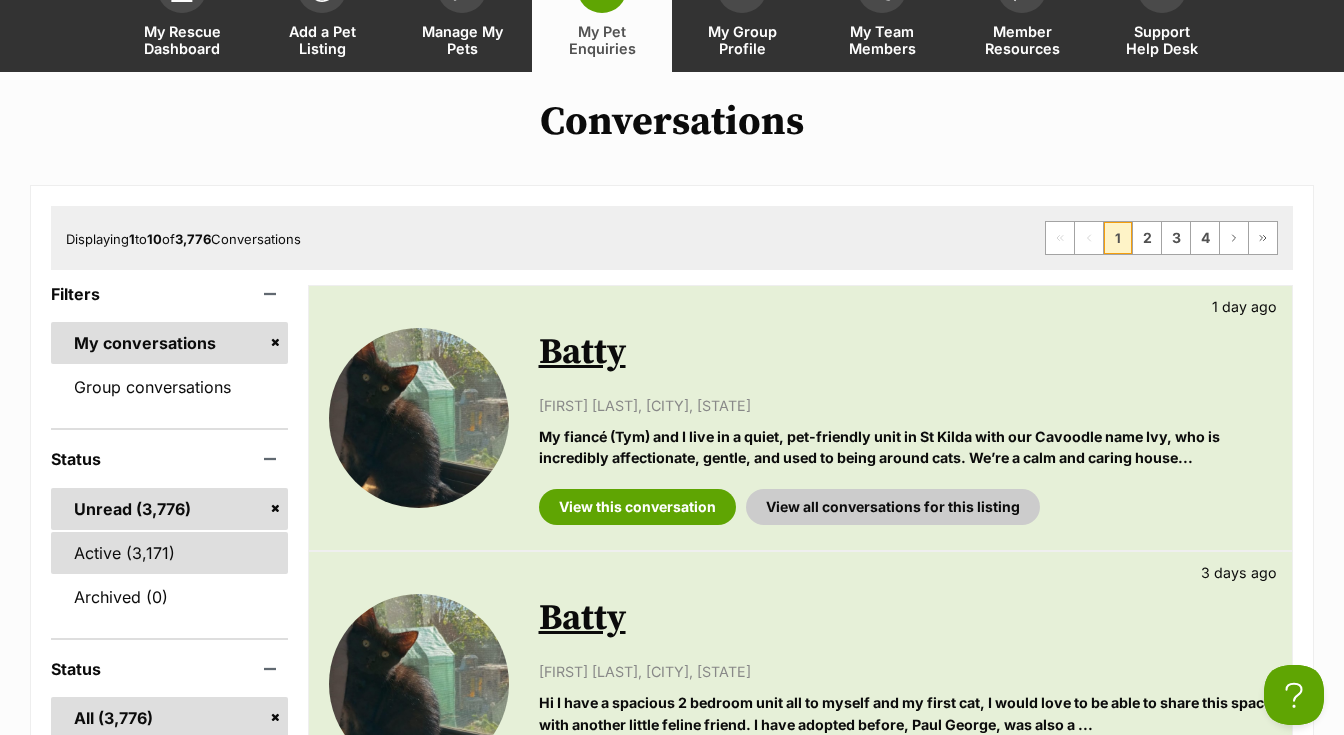 click on "Active (3,171)" at bounding box center (169, 553) 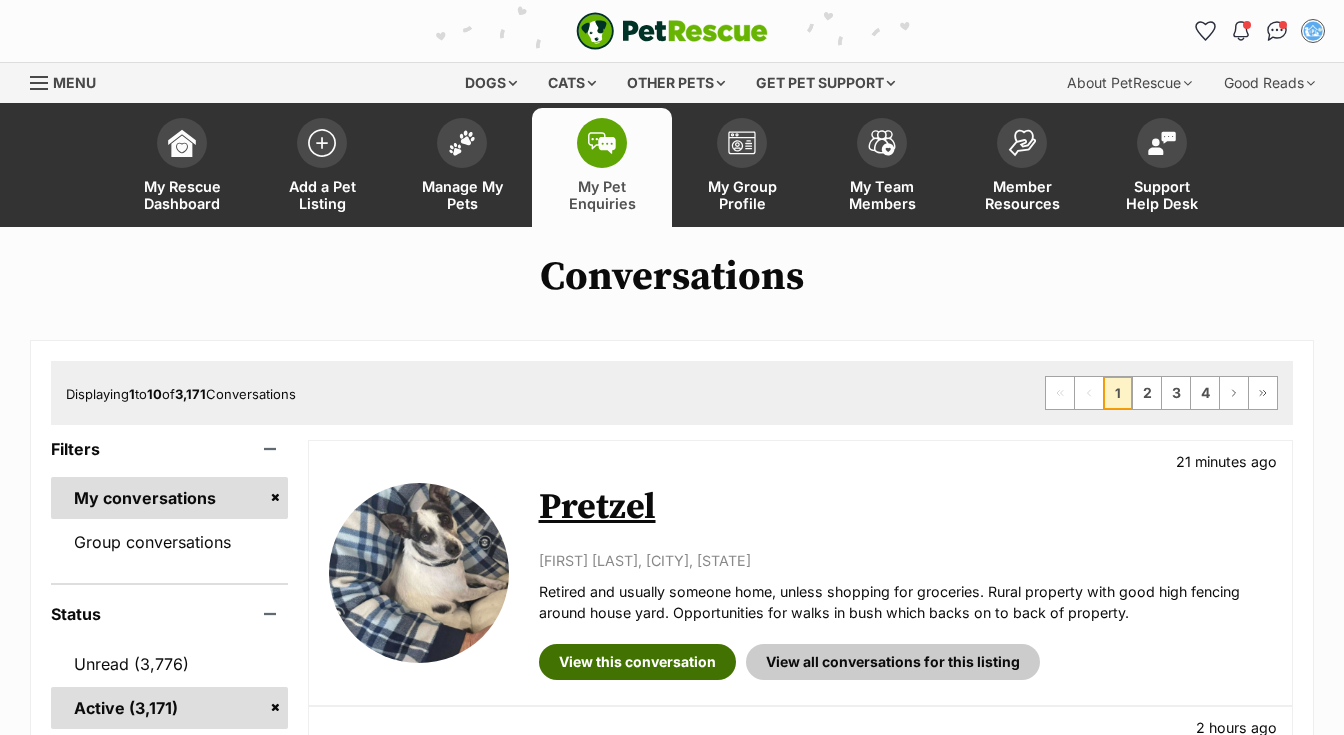 scroll, scrollTop: 0, scrollLeft: 0, axis: both 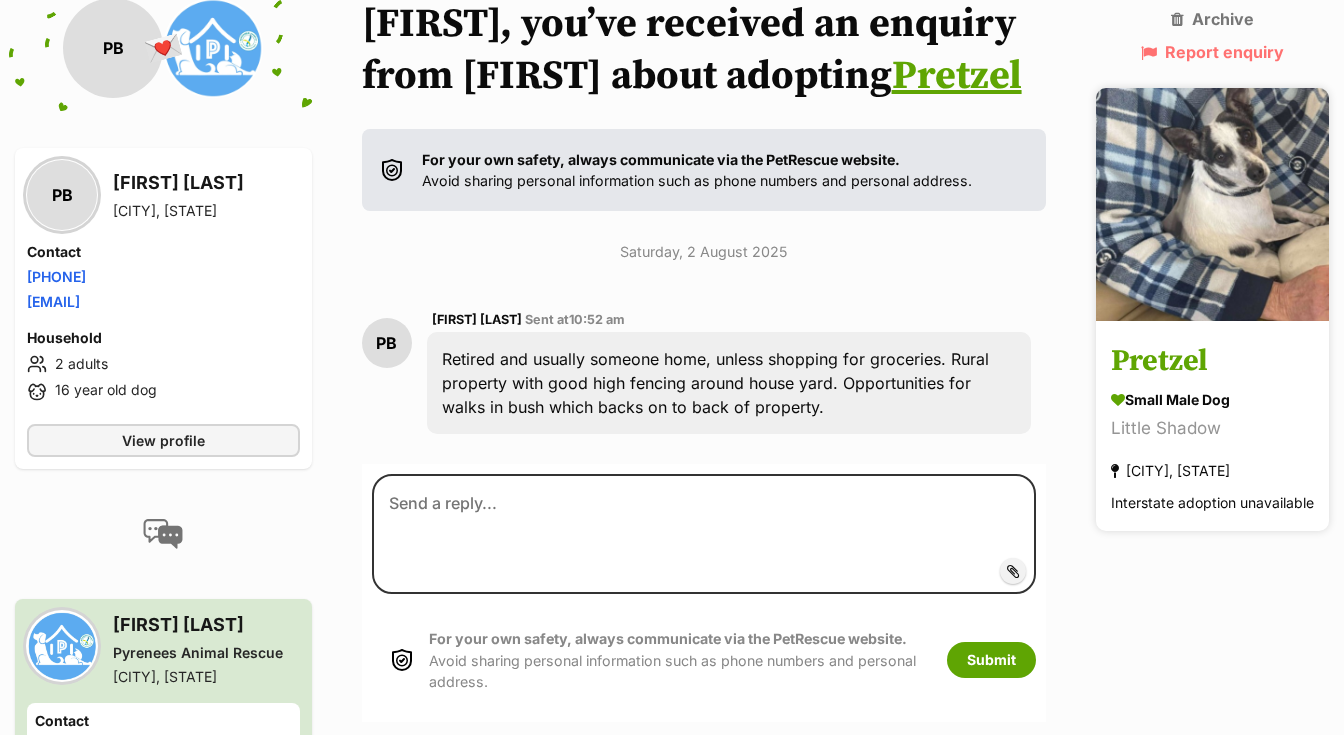 click on "Pretzel" at bounding box center [1212, 361] 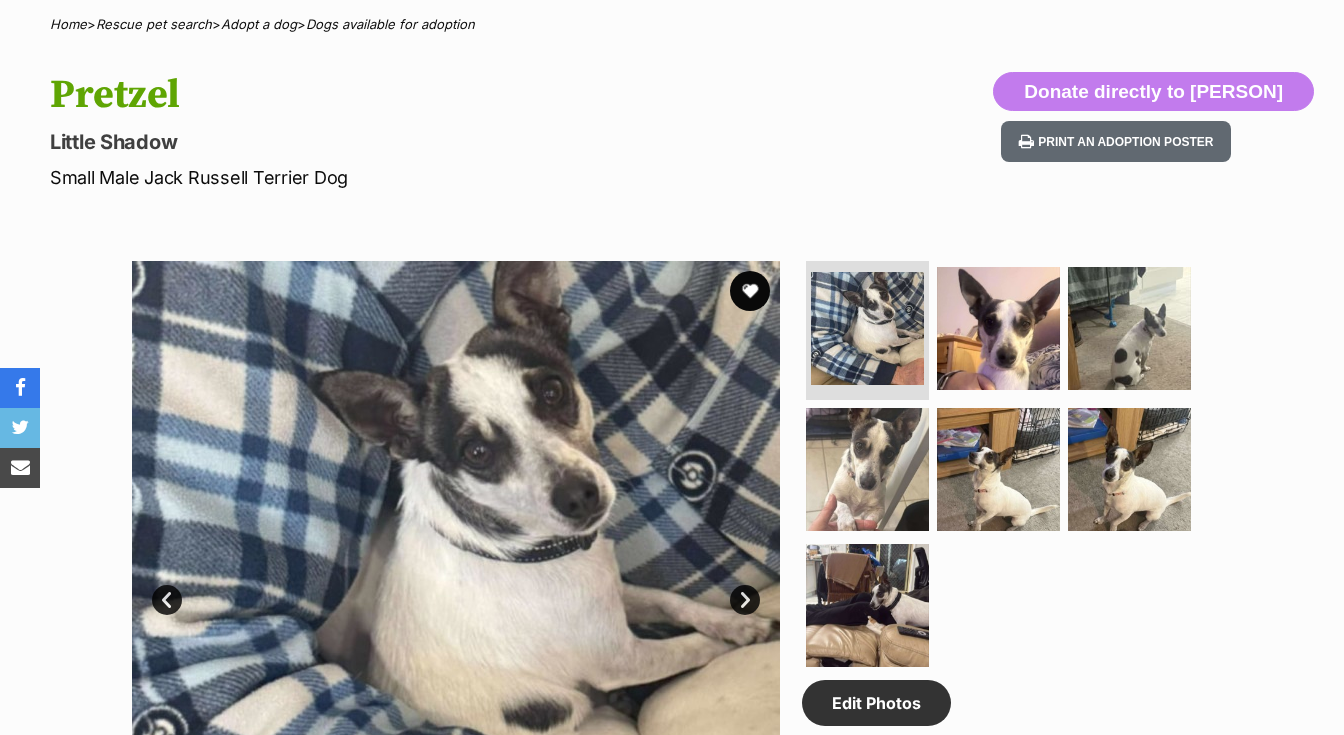 scroll, scrollTop: 1216, scrollLeft: 0, axis: vertical 